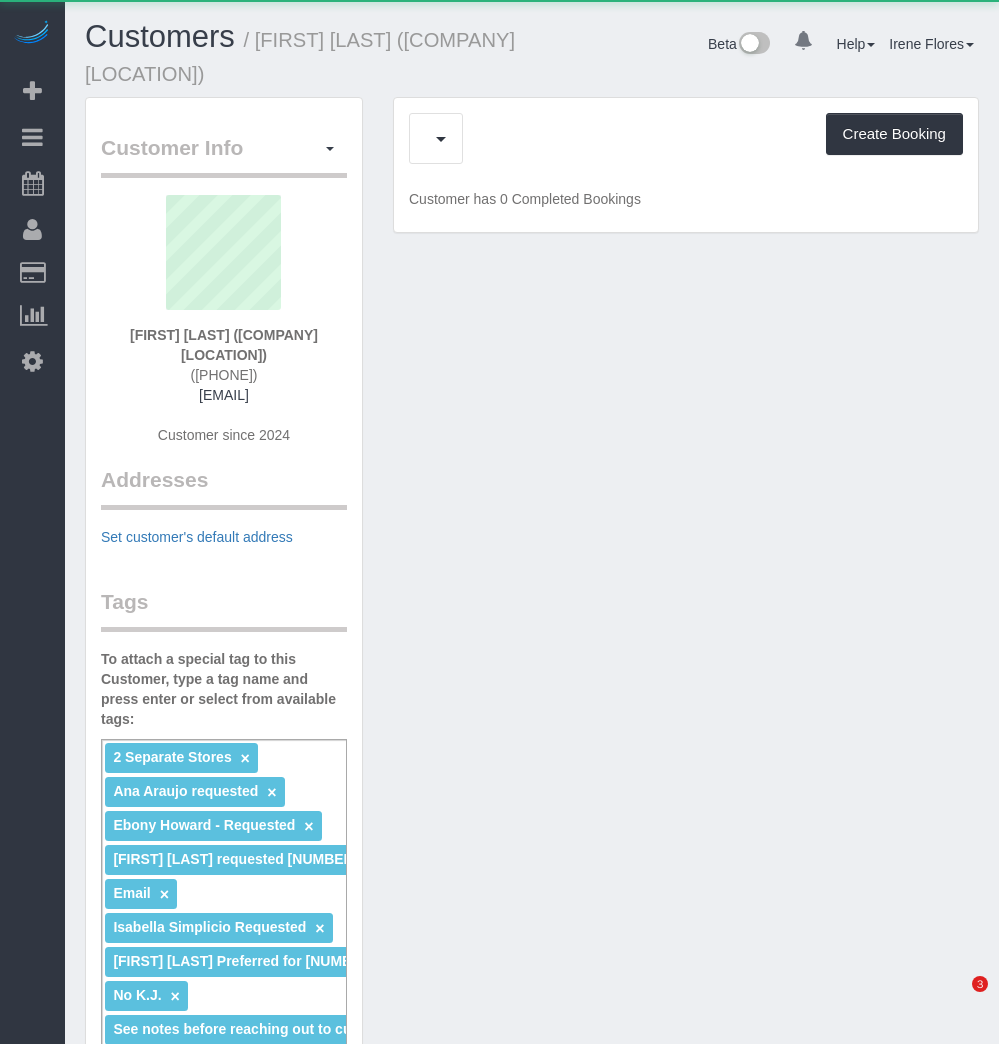scroll, scrollTop: 0, scrollLeft: 0, axis: both 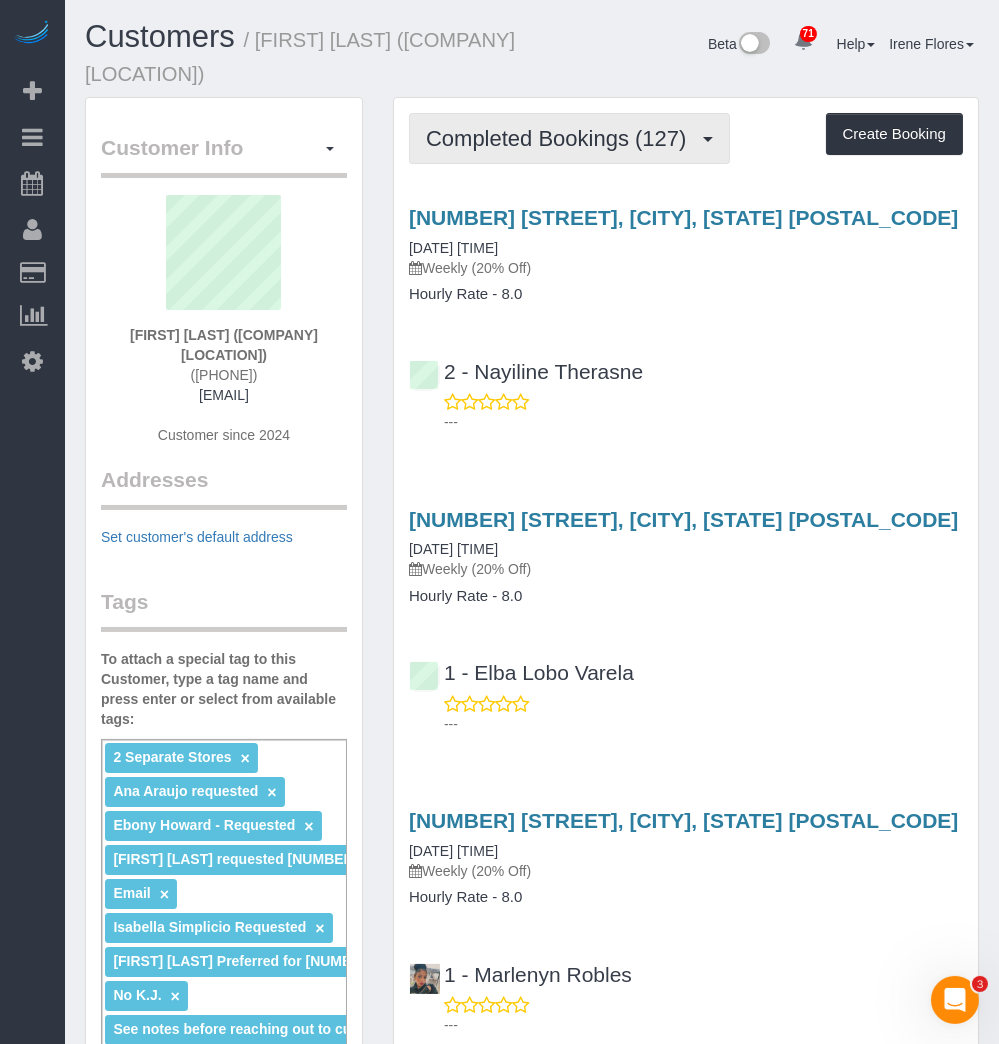 click on "Completed Bookings (127)" at bounding box center (561, 138) 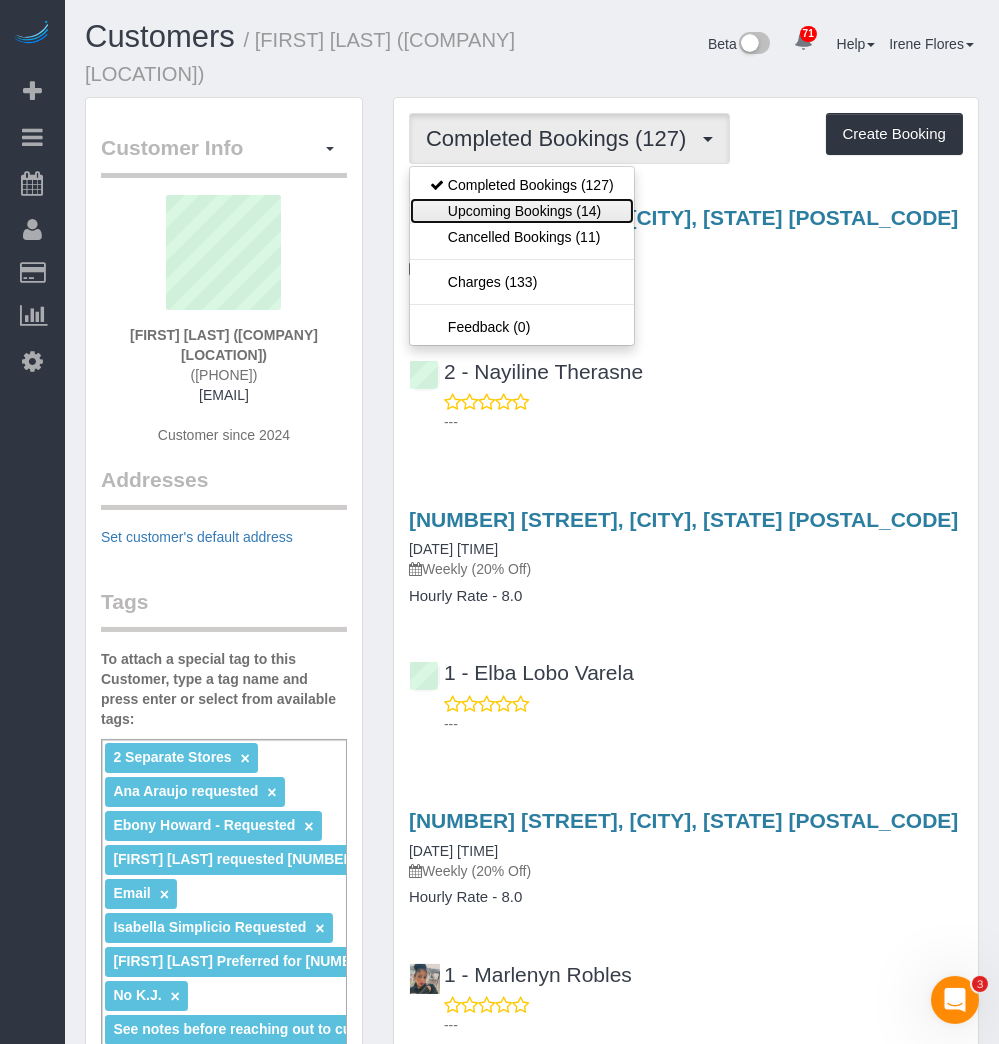 click on "Upcoming Bookings (14)" at bounding box center [522, 211] 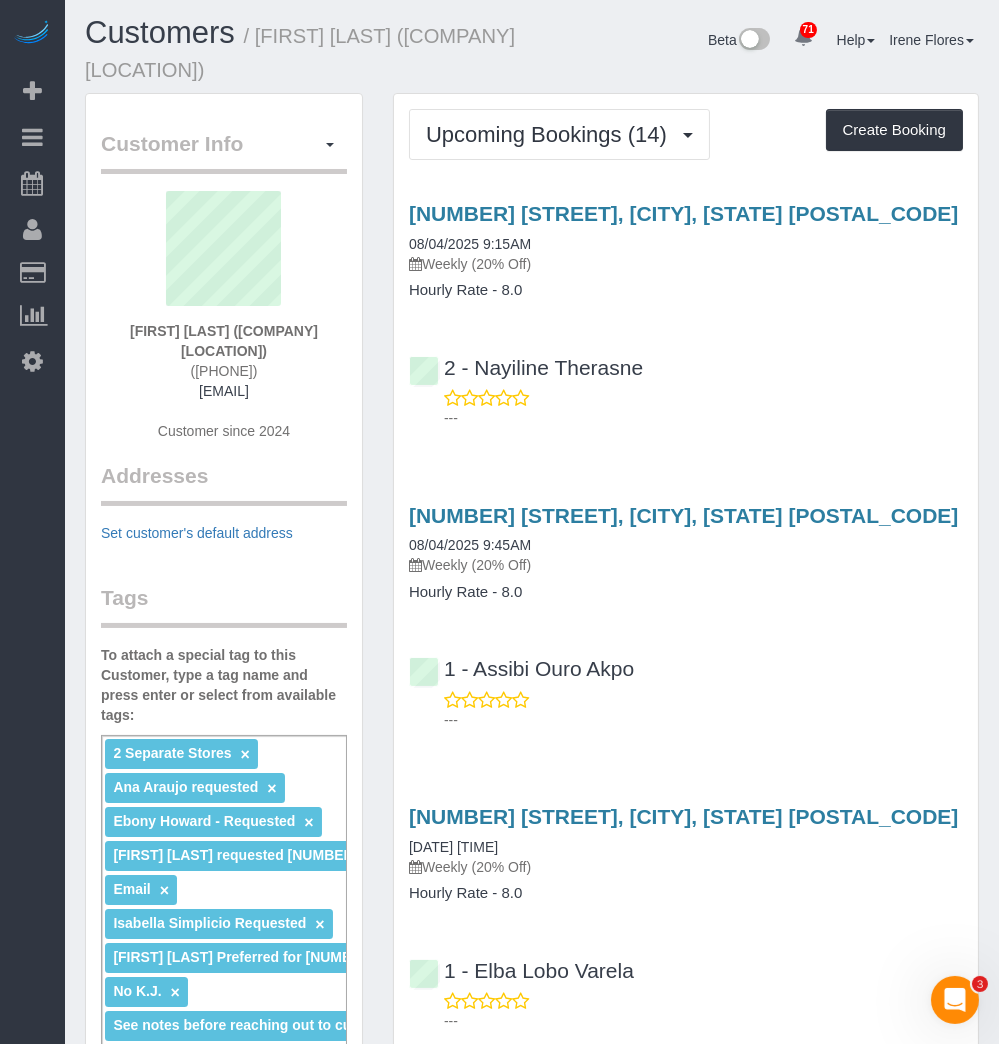 scroll, scrollTop: 0, scrollLeft: 0, axis: both 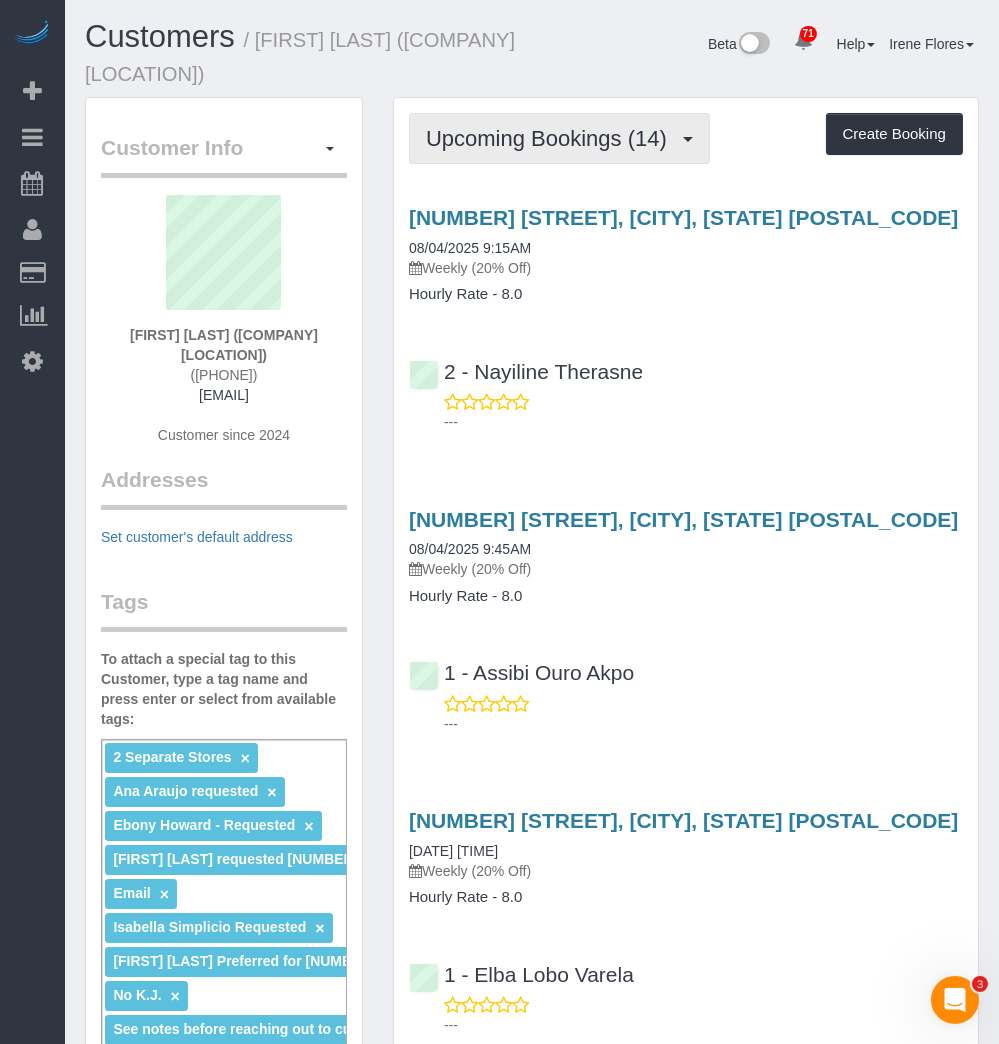 click on "Upcoming Bookings (14)" at bounding box center (551, 138) 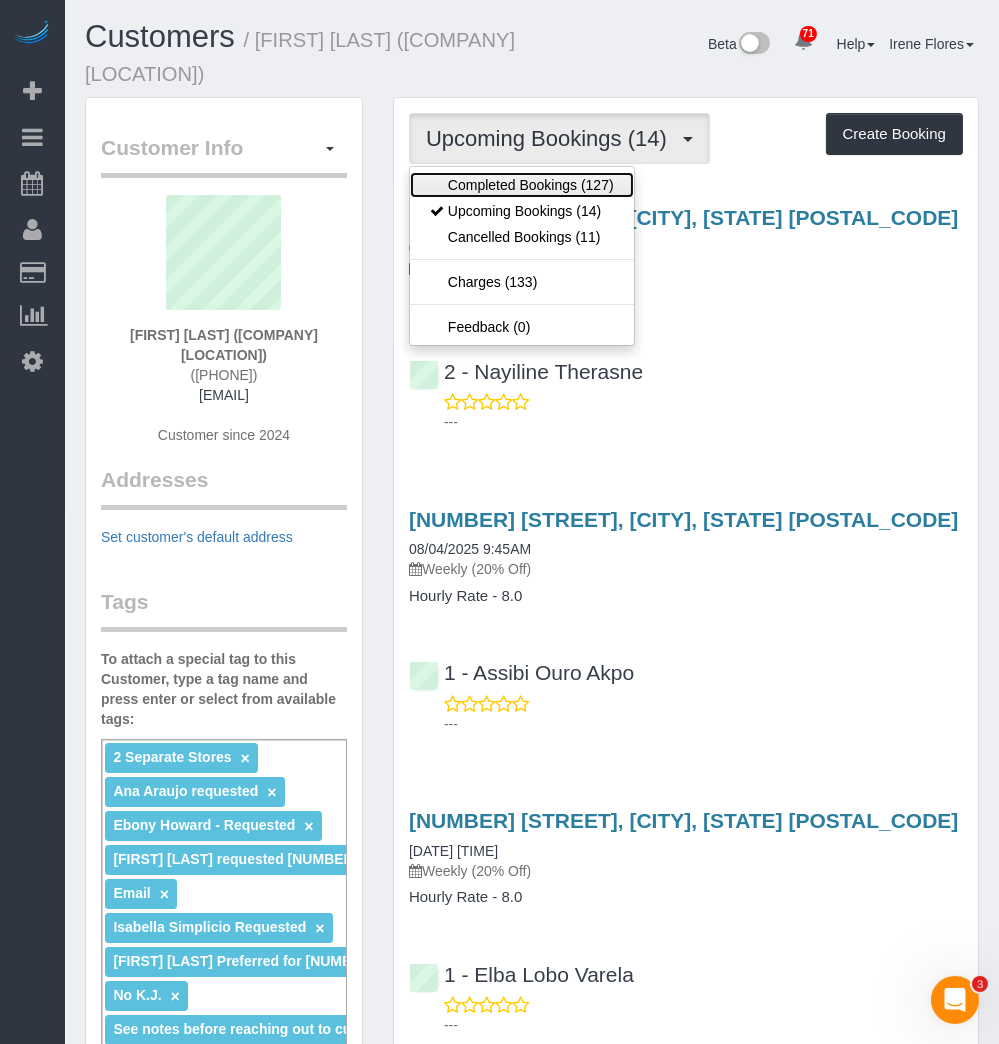 click on "Completed Bookings (127)" at bounding box center (522, 185) 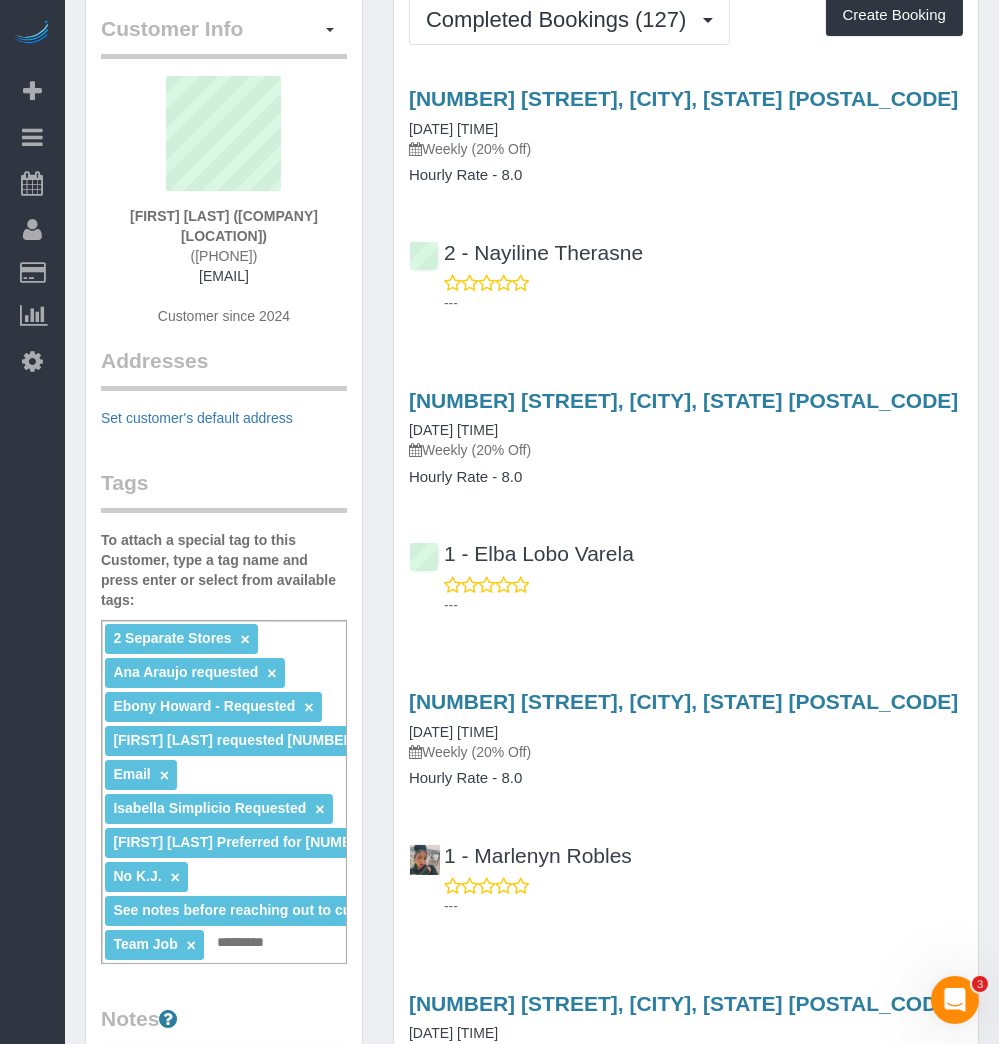 scroll, scrollTop: 90, scrollLeft: 0, axis: vertical 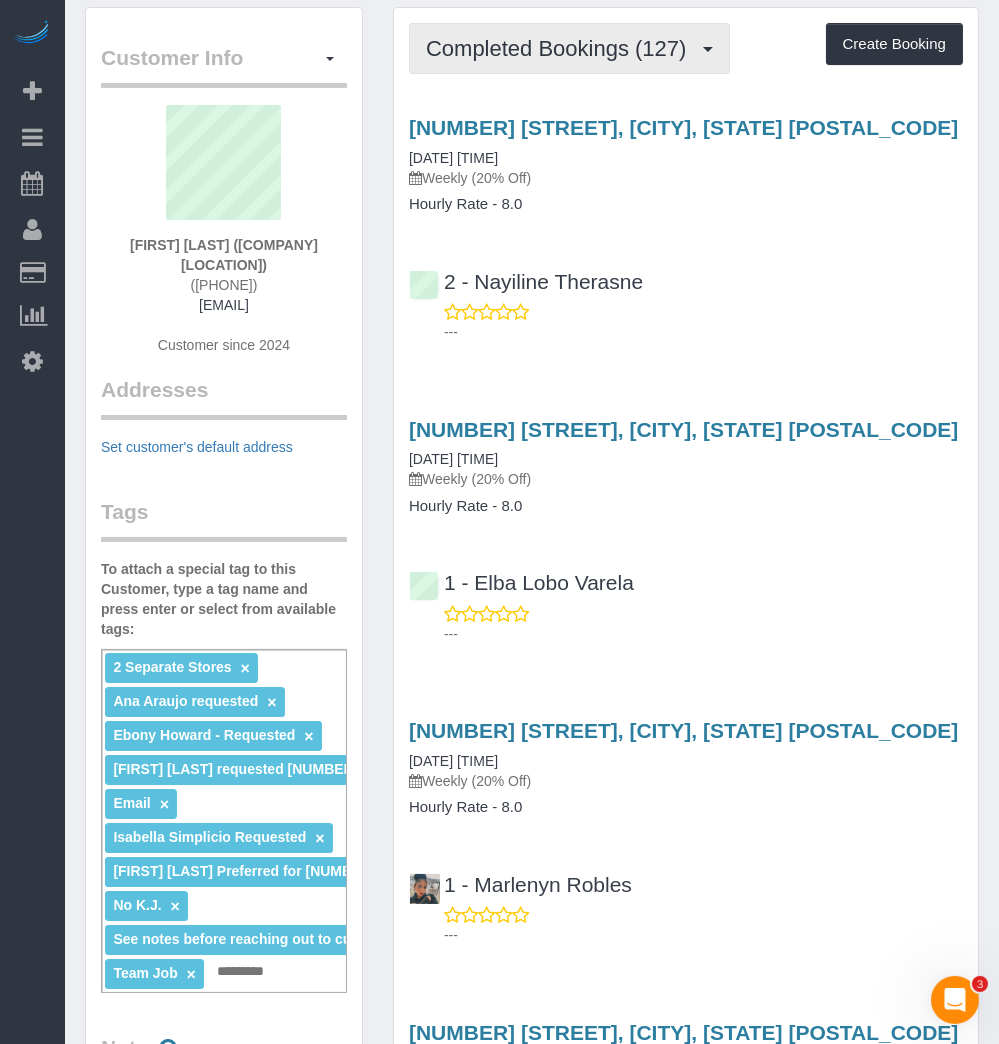 click on "Completed Bookings (127)" at bounding box center (569, 48) 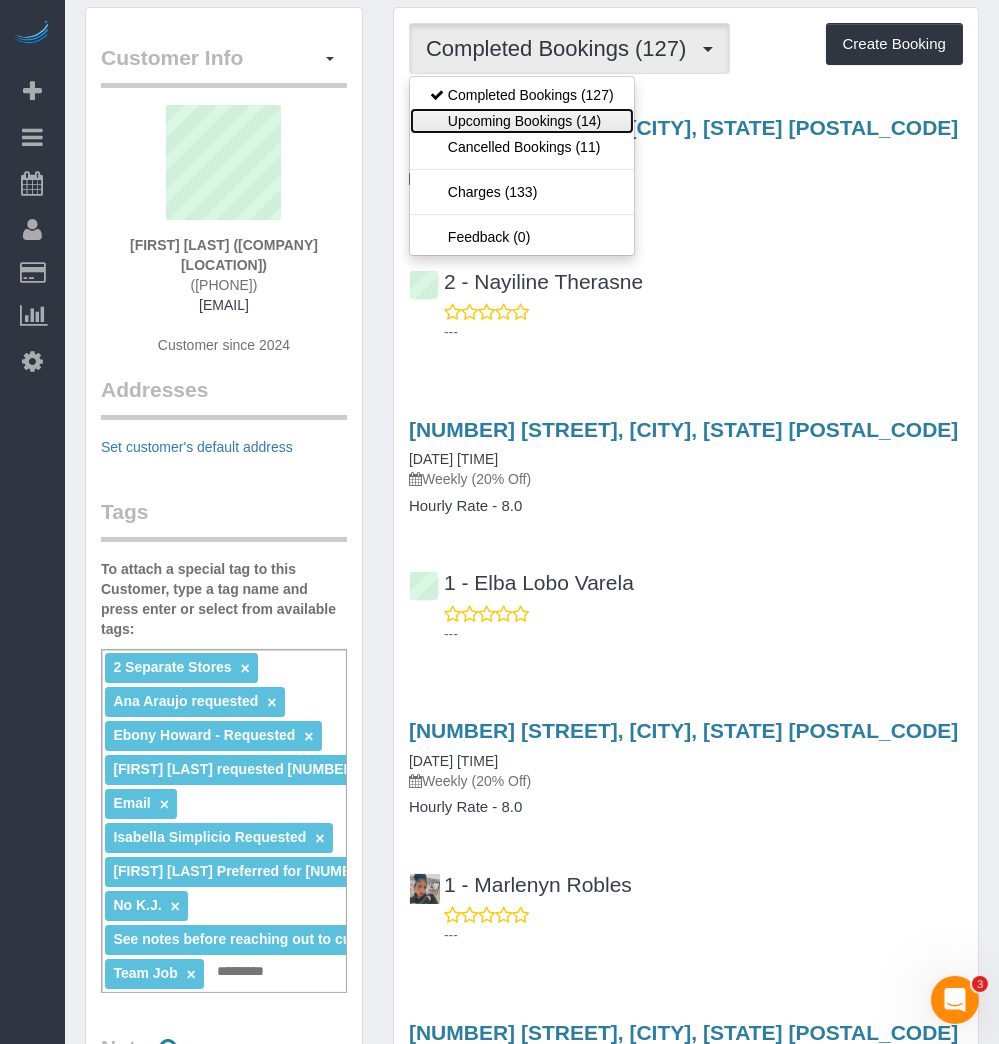 click on "Upcoming Bookings (14)" at bounding box center [522, 121] 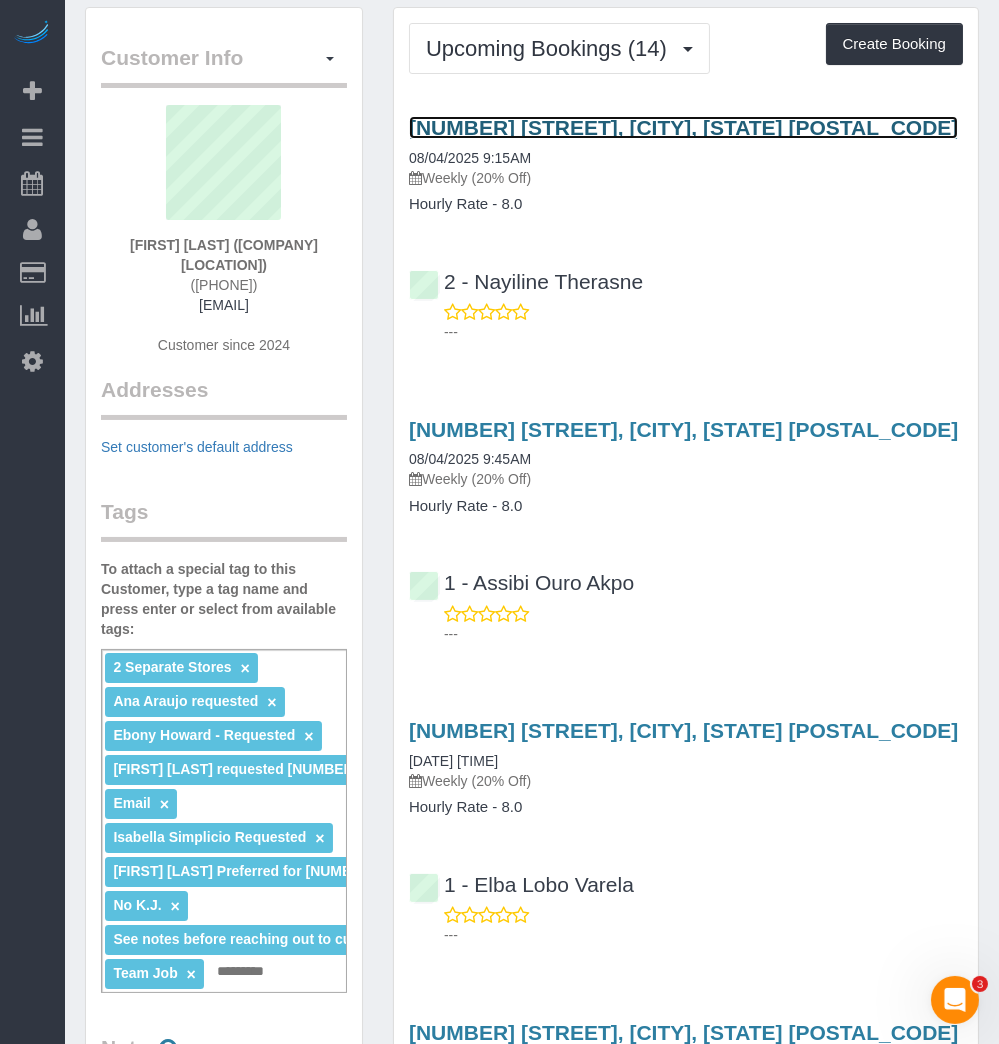 click on "905 Madison Avenue, New York, NY 10021" at bounding box center (683, 127) 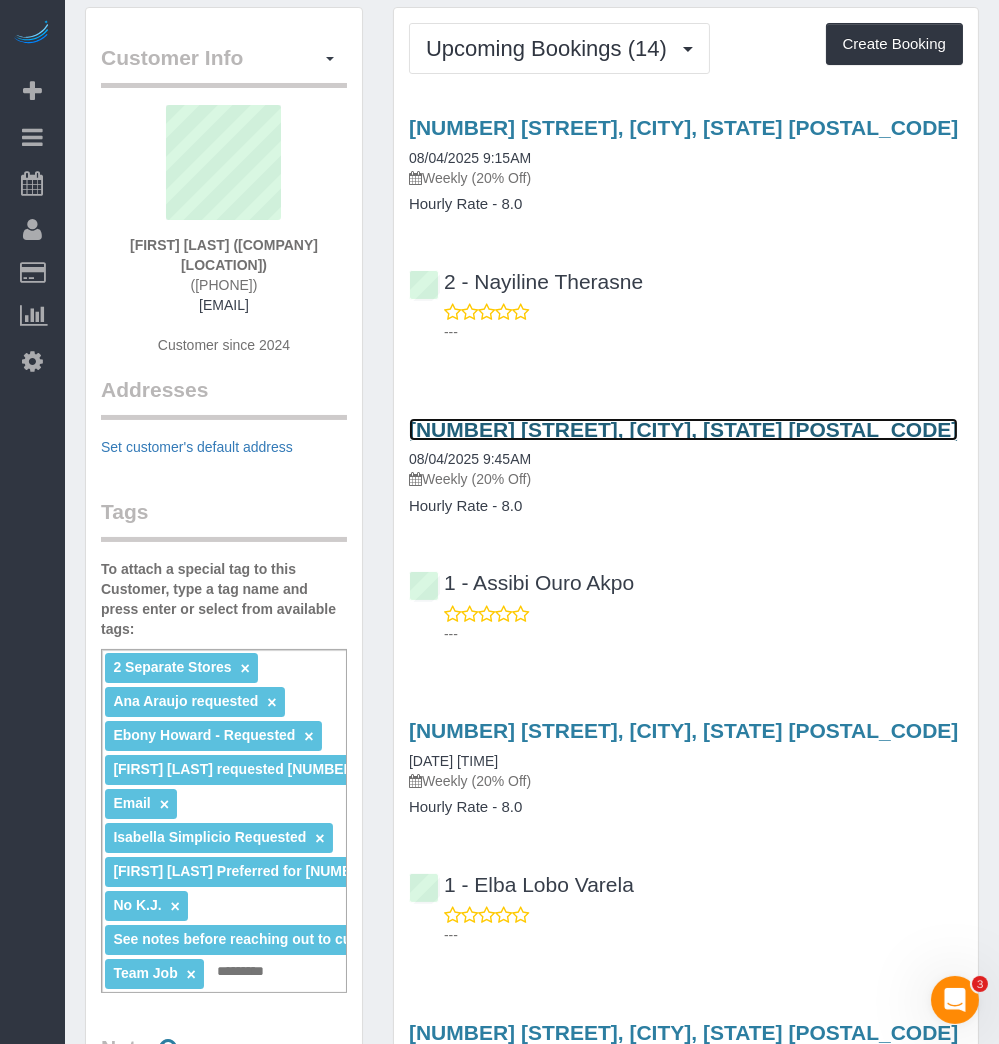 click on "268 Elizabeth Street, New York, NY 10012" at bounding box center [683, 429] 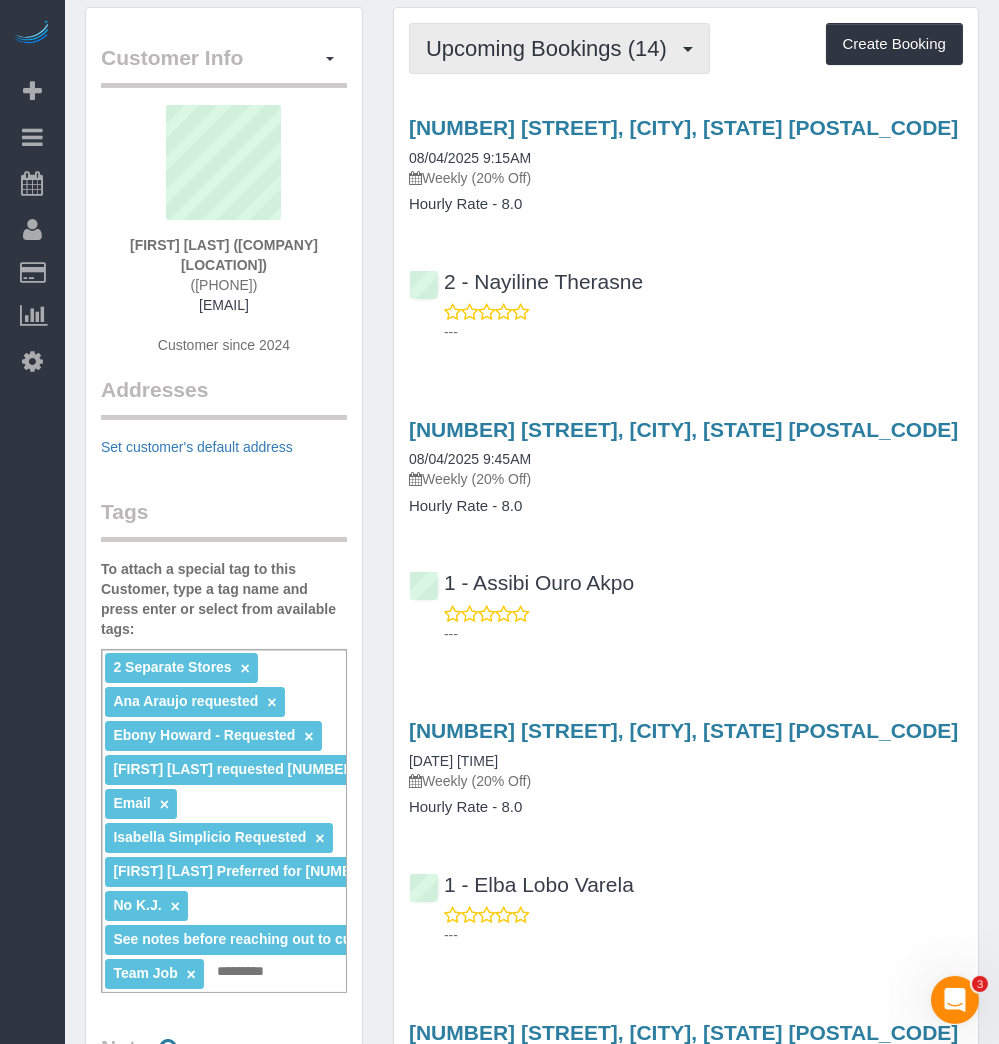 click on "Upcoming Bookings (14)" at bounding box center (551, 48) 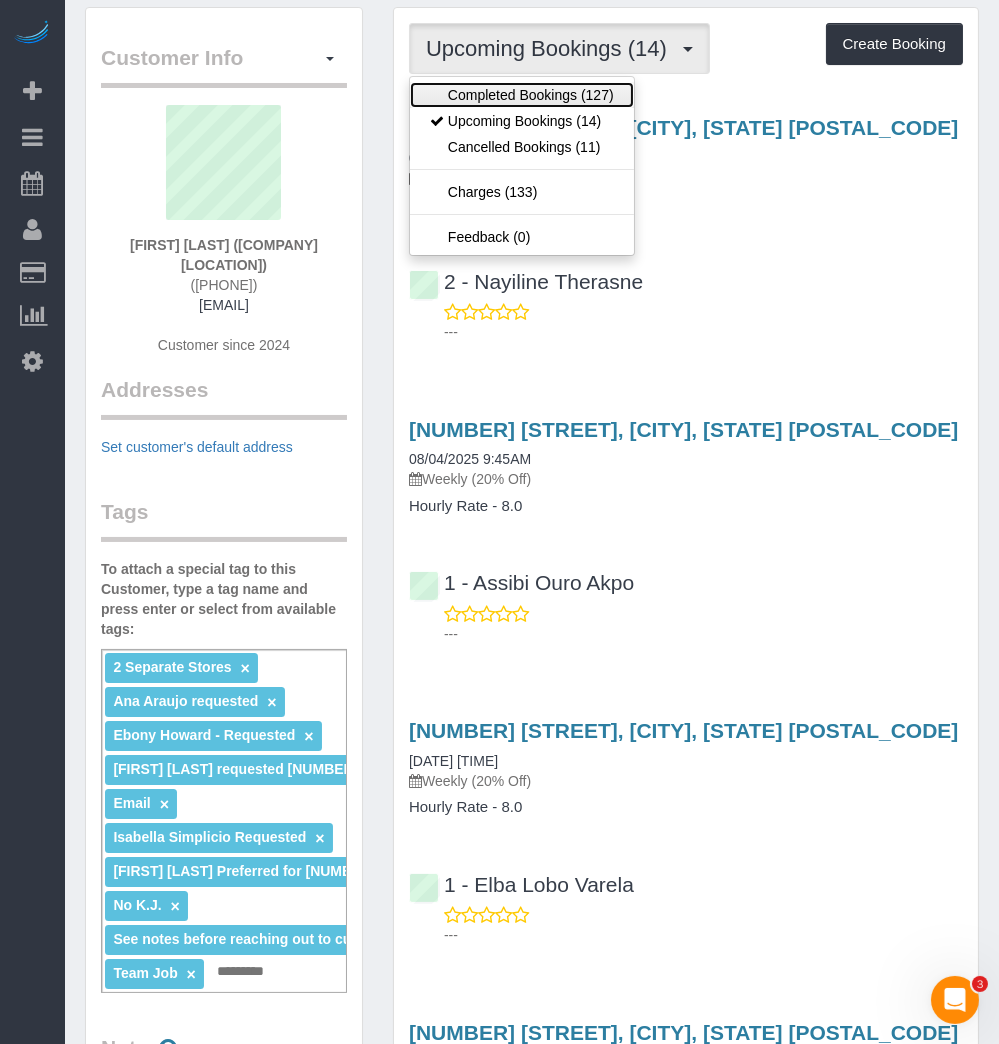 click on "Completed Bookings (127)" at bounding box center (522, 95) 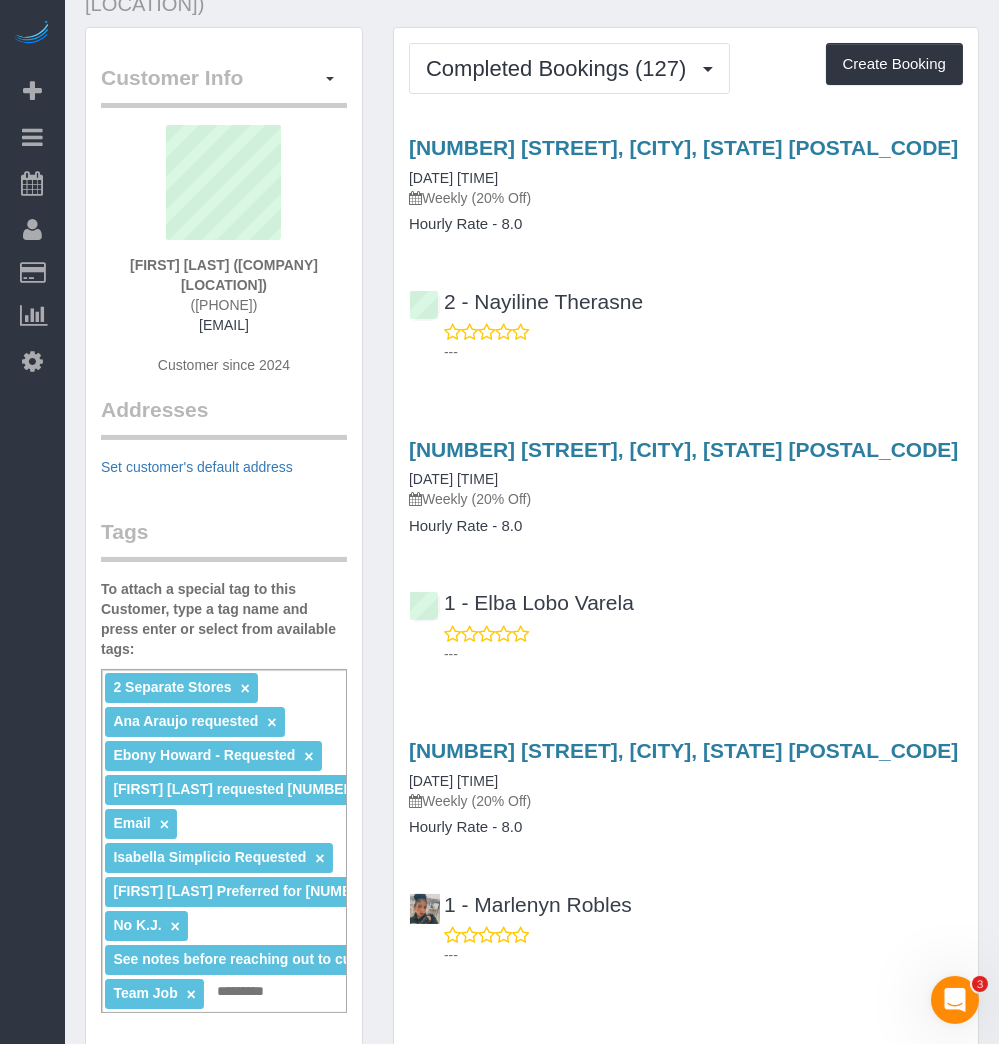 scroll, scrollTop: 0, scrollLeft: 0, axis: both 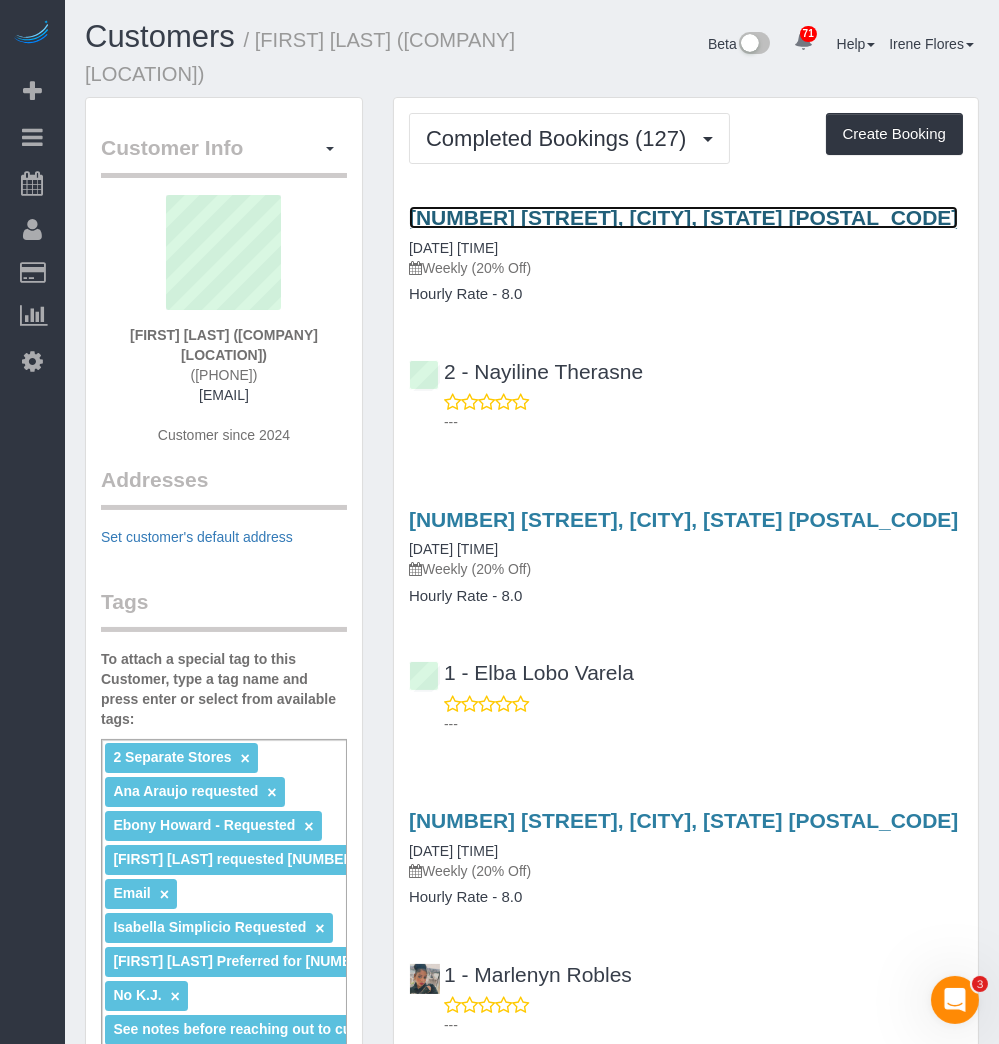 click on "268 Elizabeth Street, New York, NY 10012" at bounding box center (683, 217) 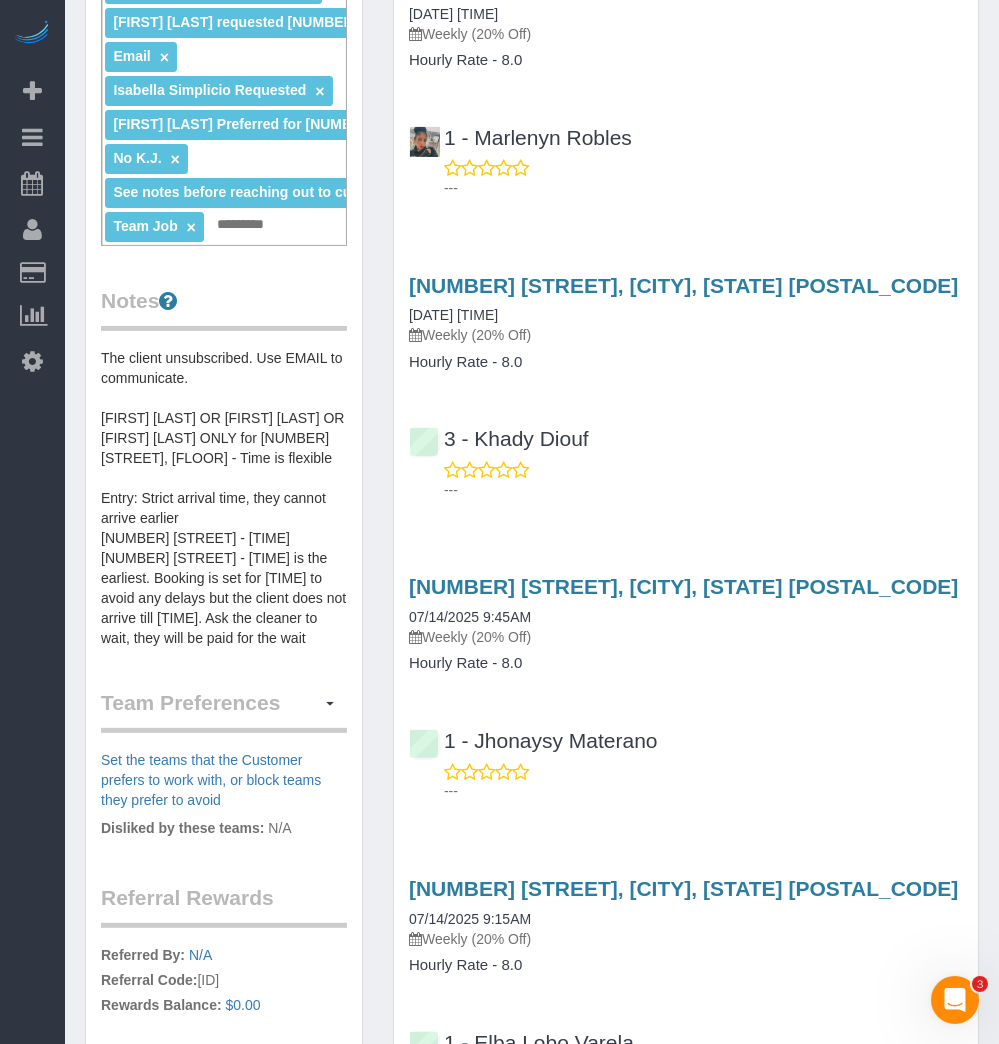 scroll, scrollTop: 818, scrollLeft: 0, axis: vertical 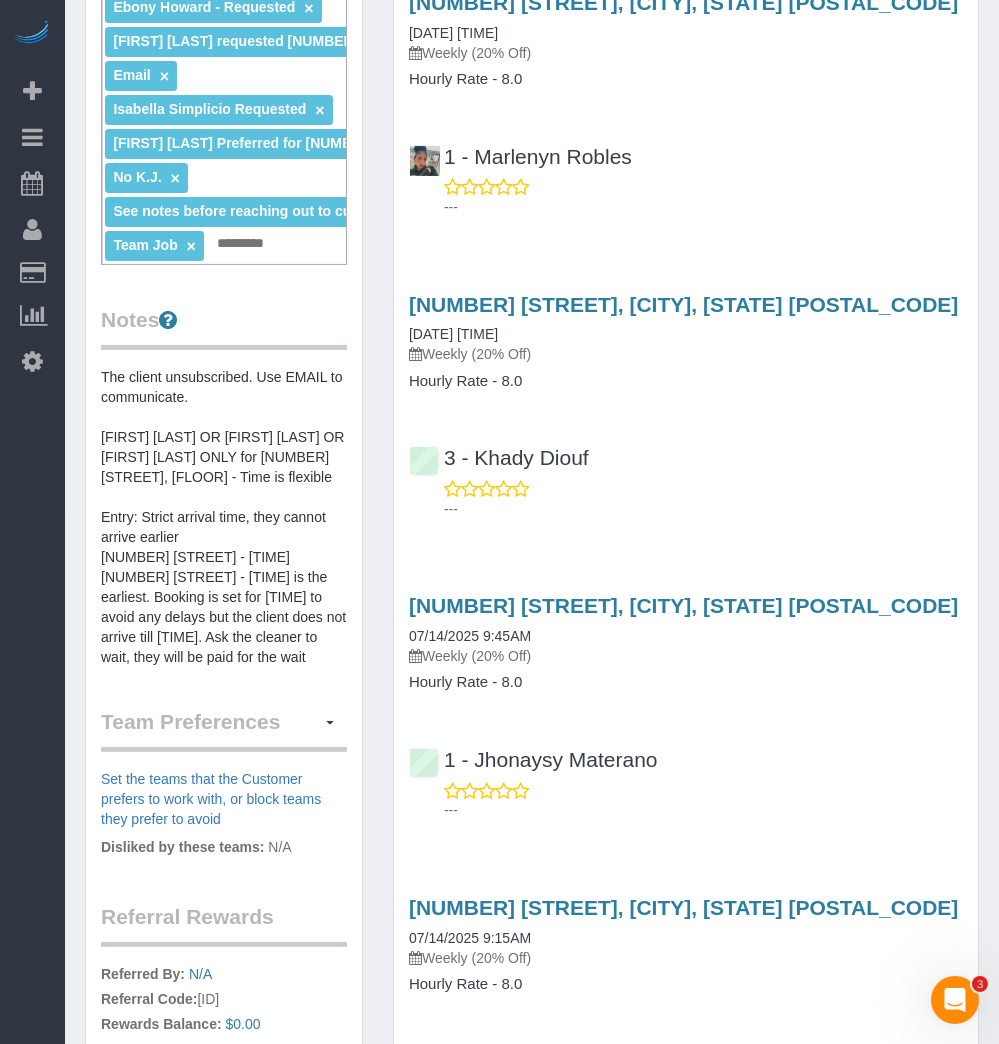 click at bounding box center (246, 244) 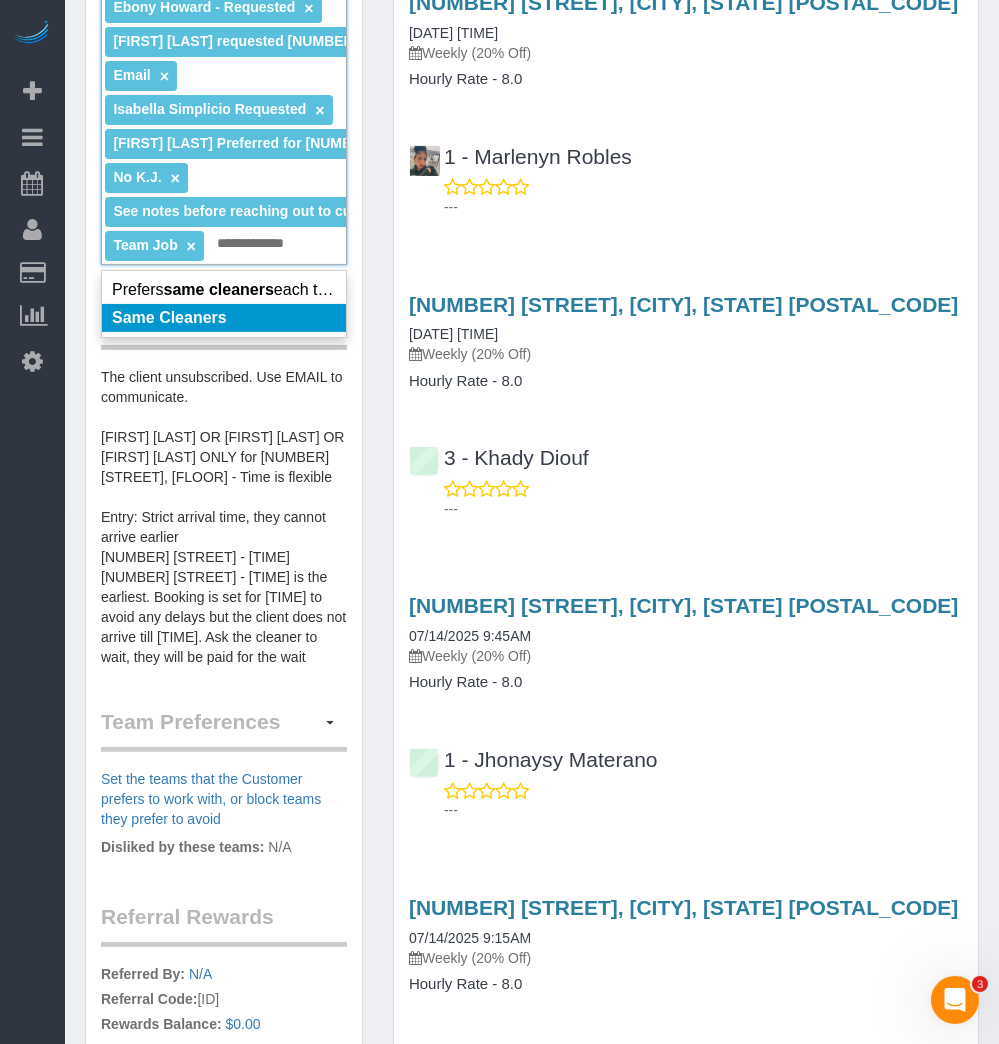 type on "**********" 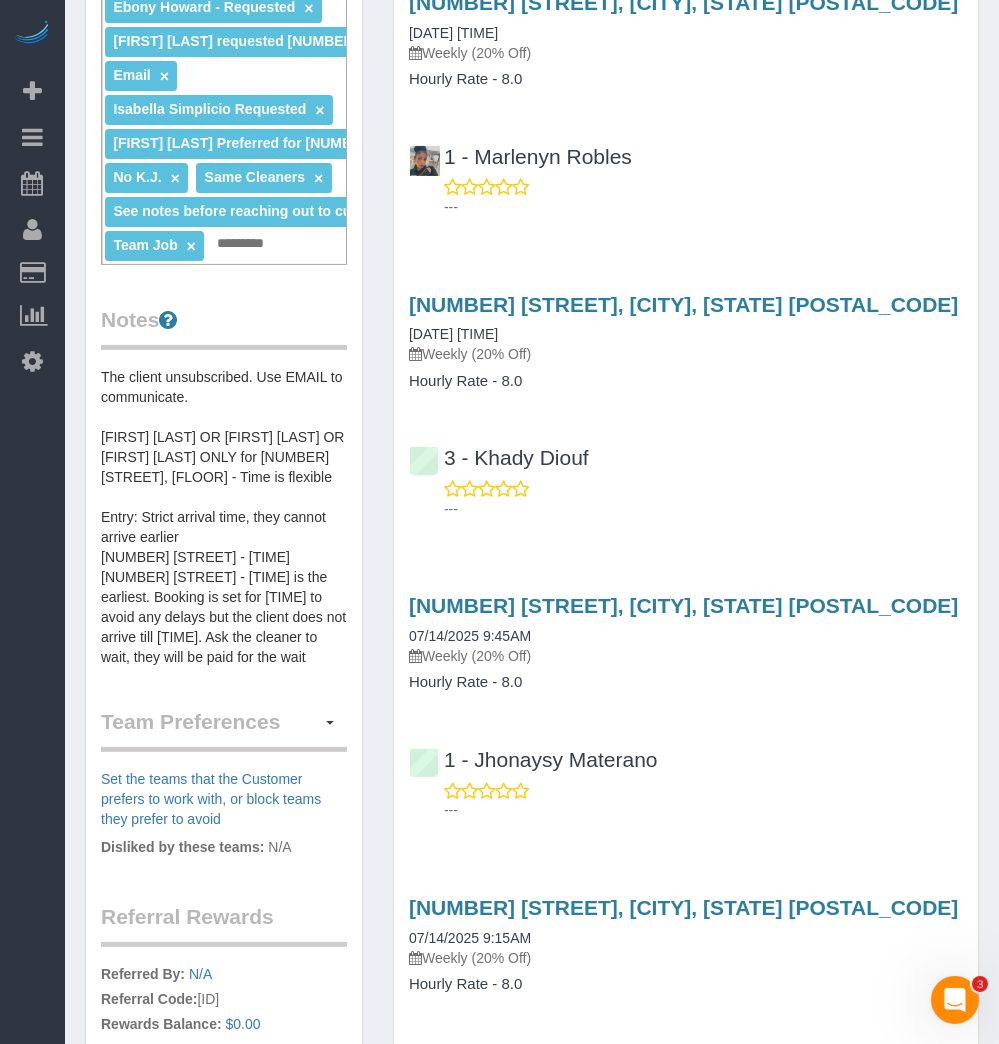 click on "1 - Marlenyn Robles
---" at bounding box center (686, 173) 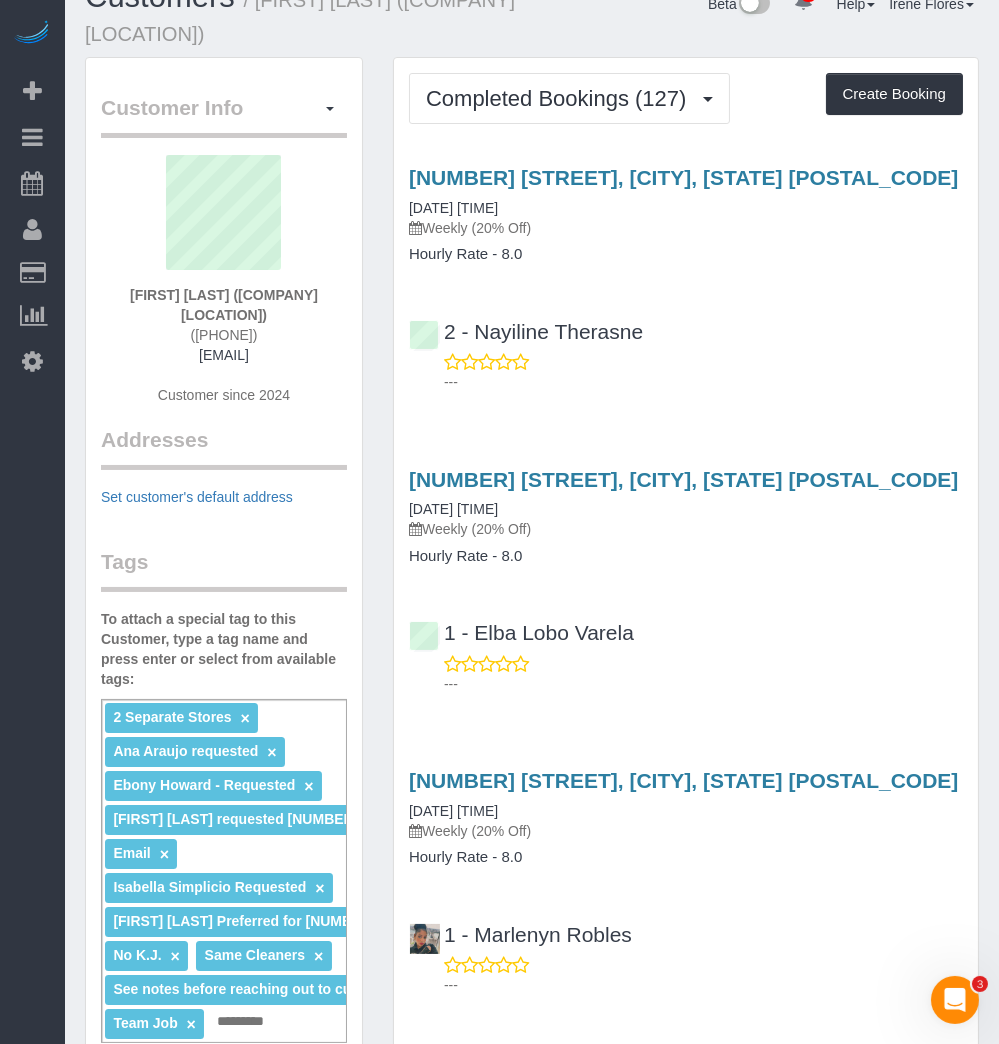 scroll, scrollTop: 0, scrollLeft: 0, axis: both 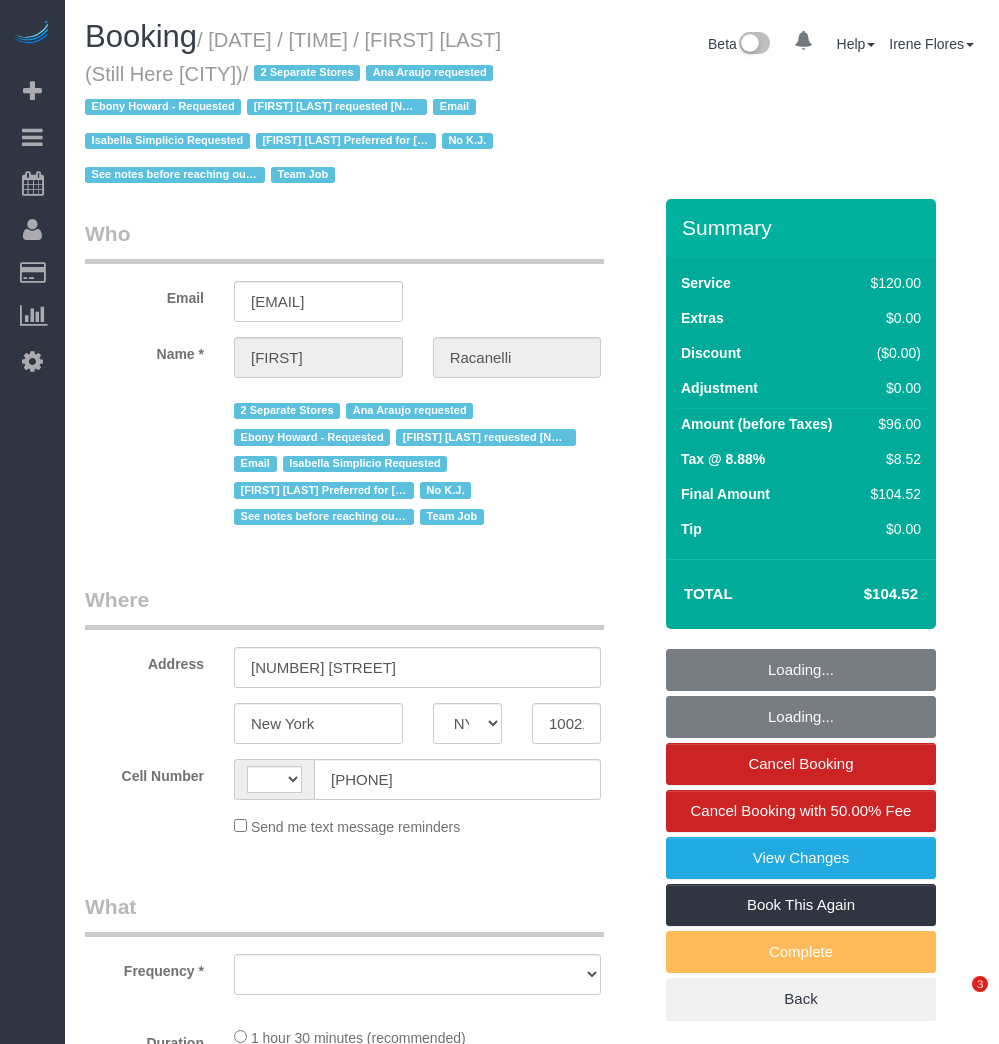 select on "NY" 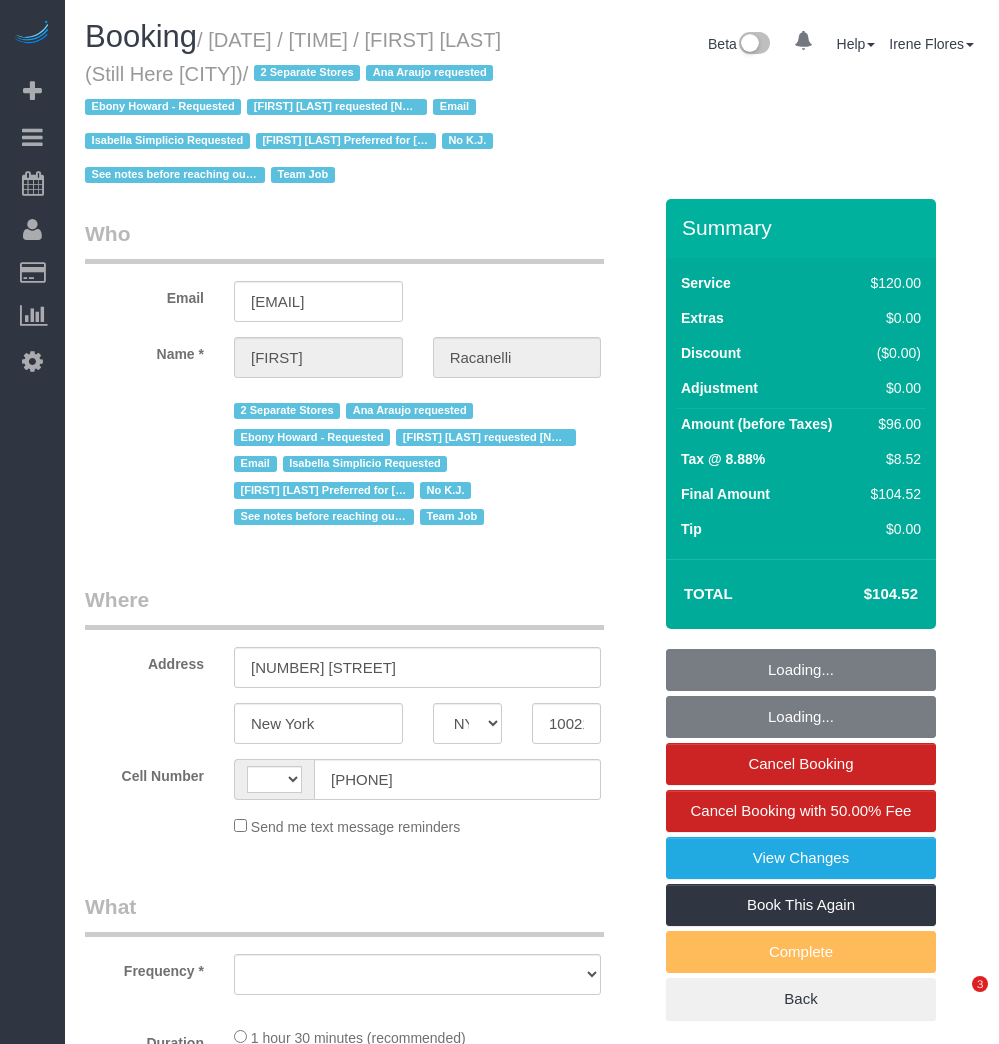 scroll, scrollTop: 0, scrollLeft: 0, axis: both 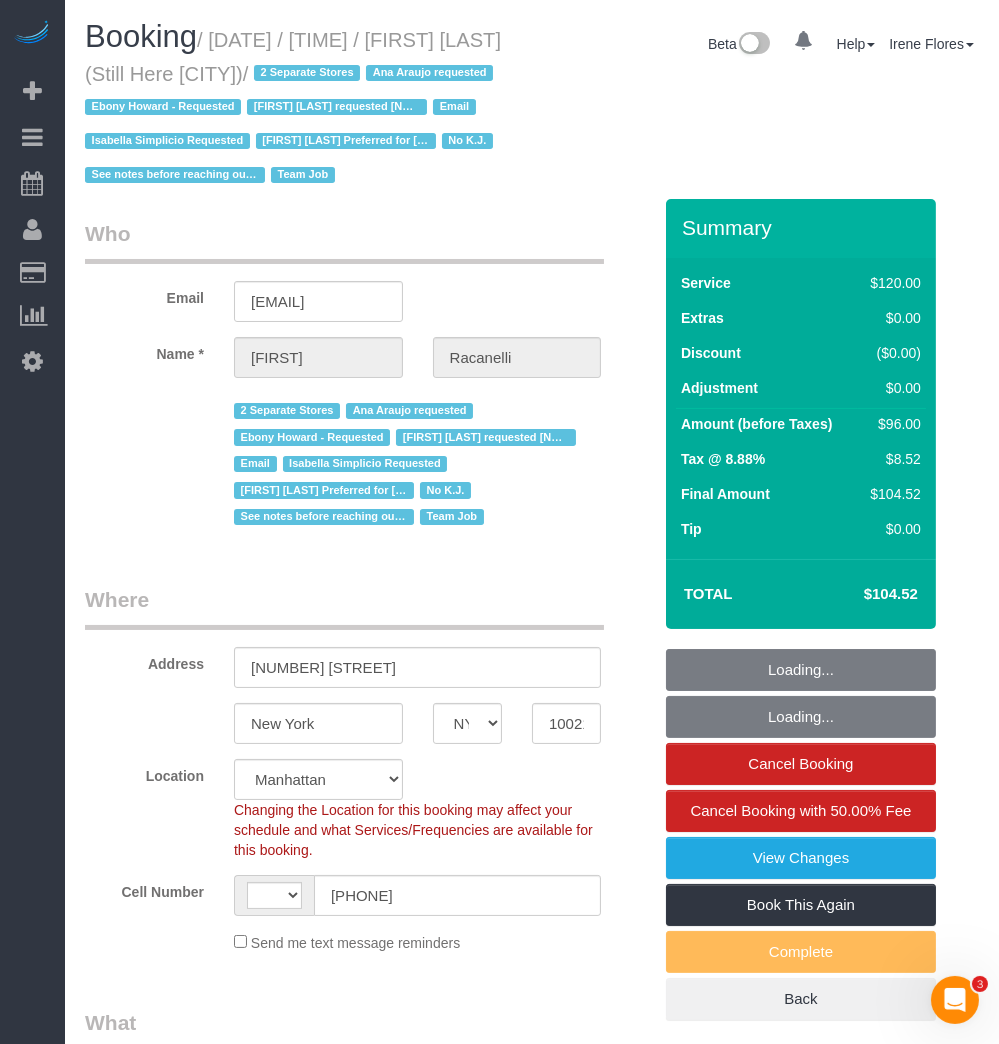select on "object:878" 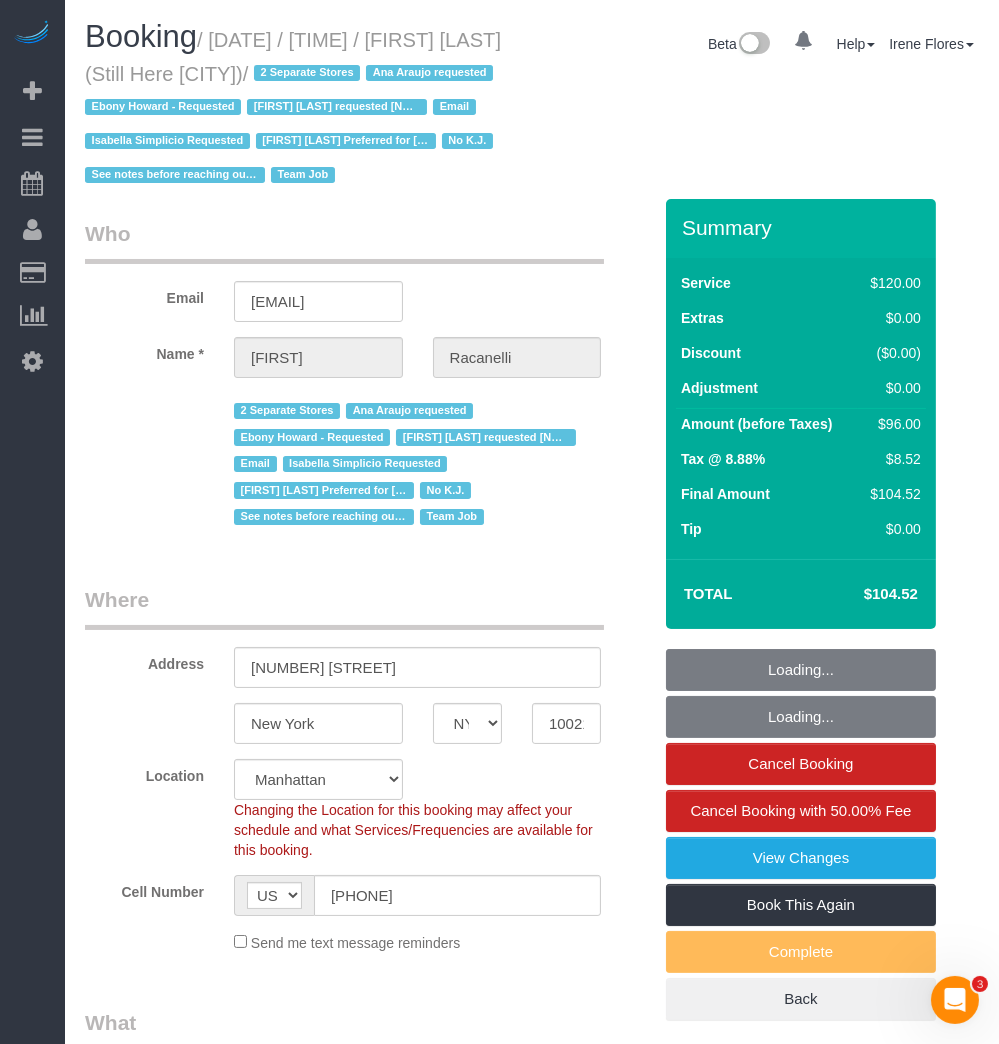 select on "90" 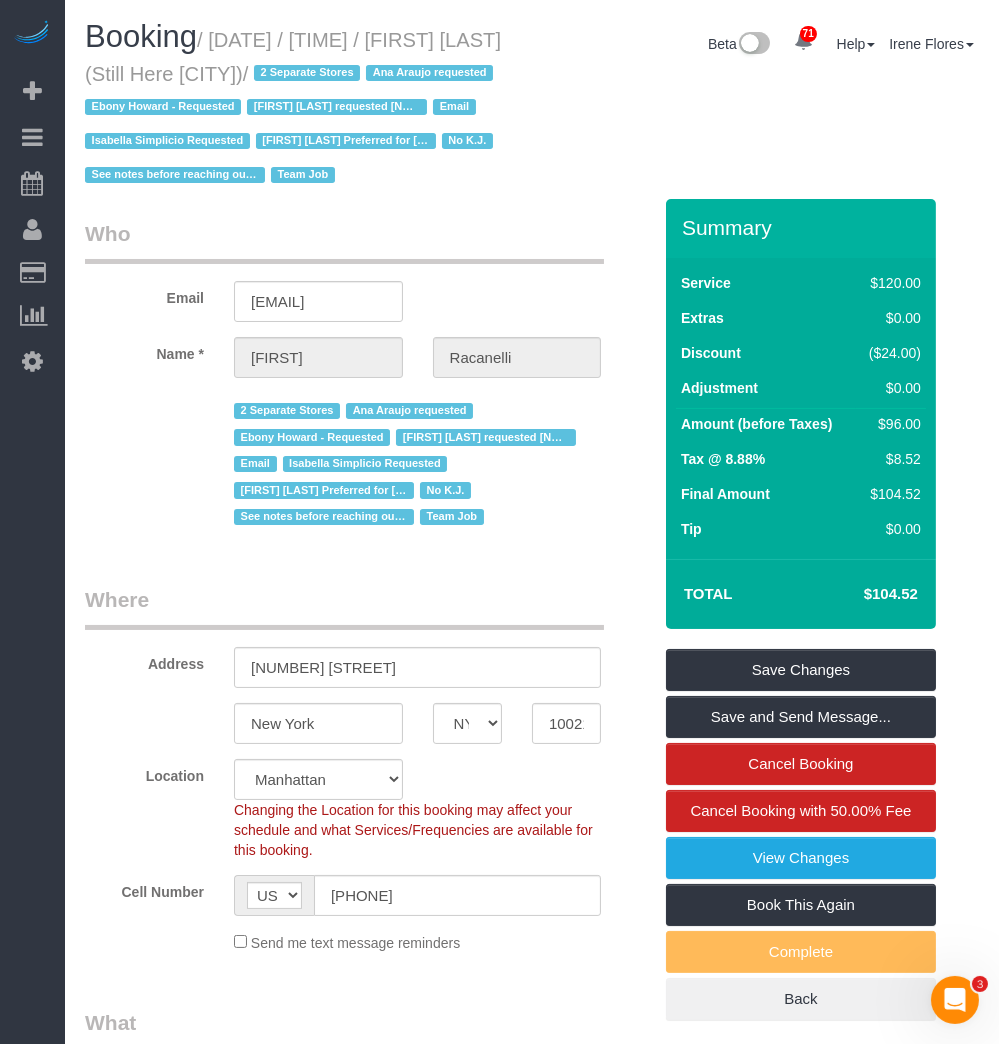 drag, startPoint x: 416, startPoint y: 77, endPoint x: 220, endPoint y: 48, distance: 198.13379 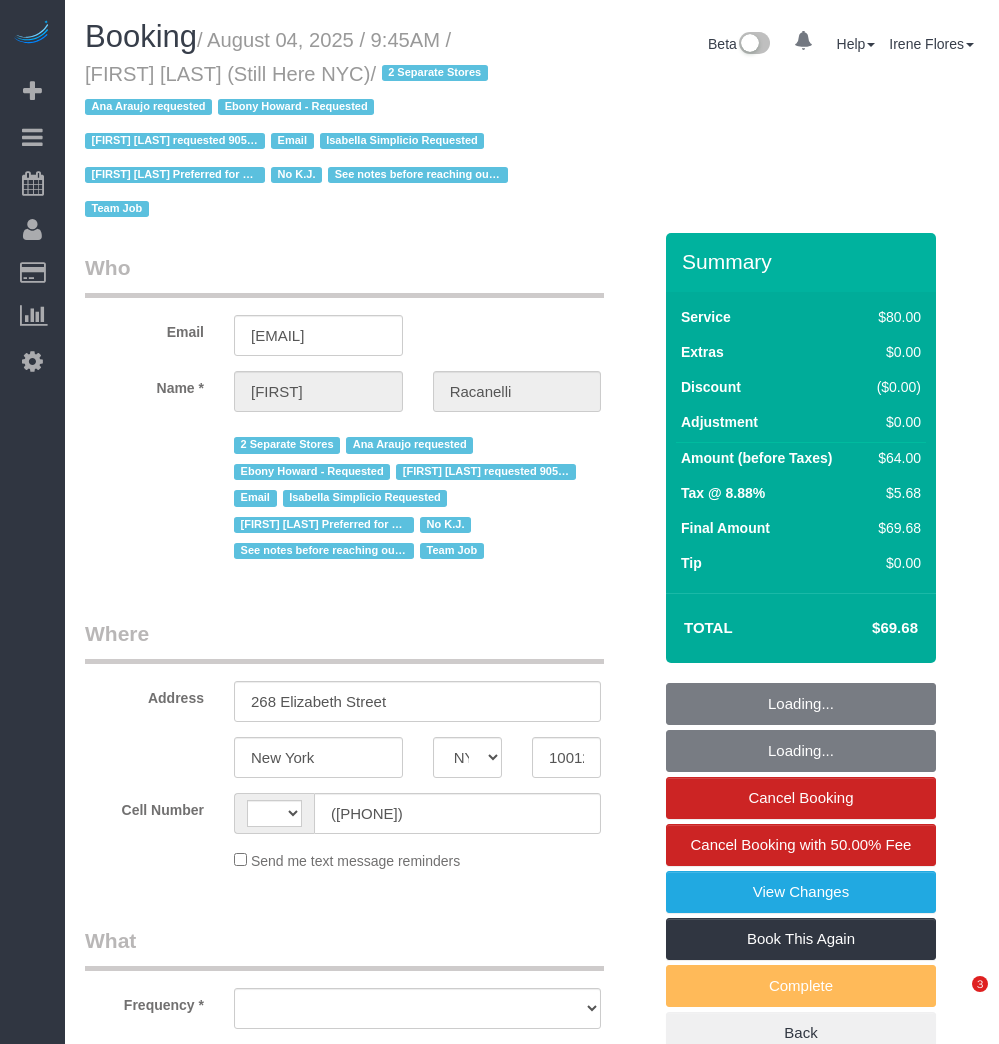 select on "NY" 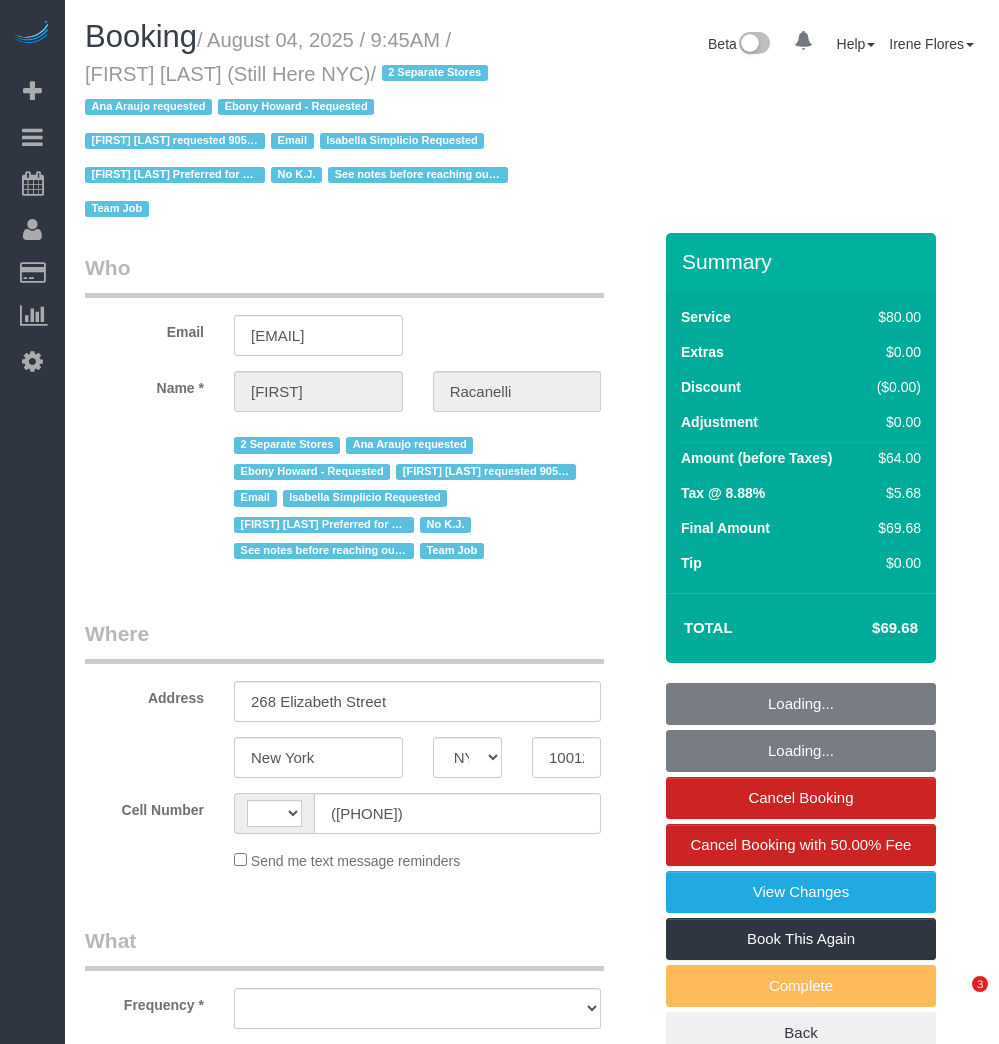 scroll, scrollTop: 0, scrollLeft: 0, axis: both 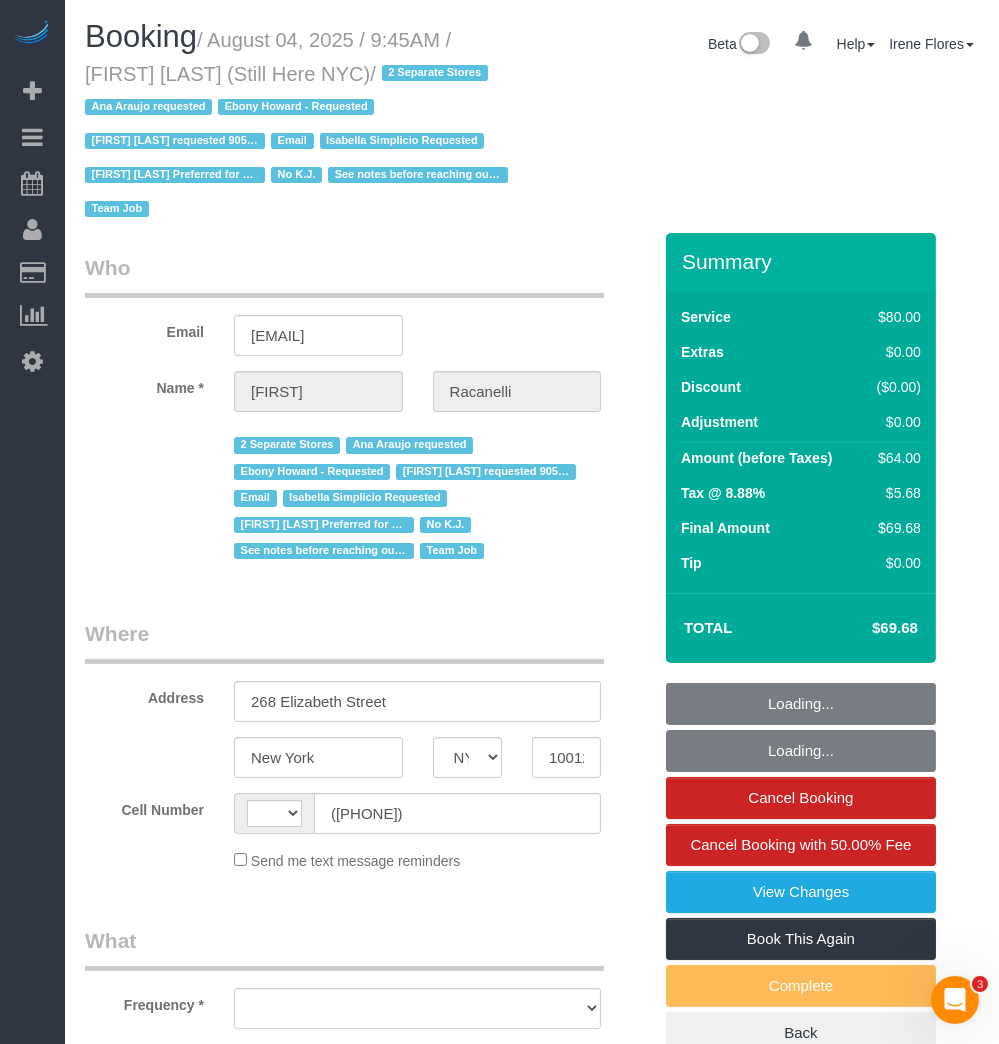select on "string:US" 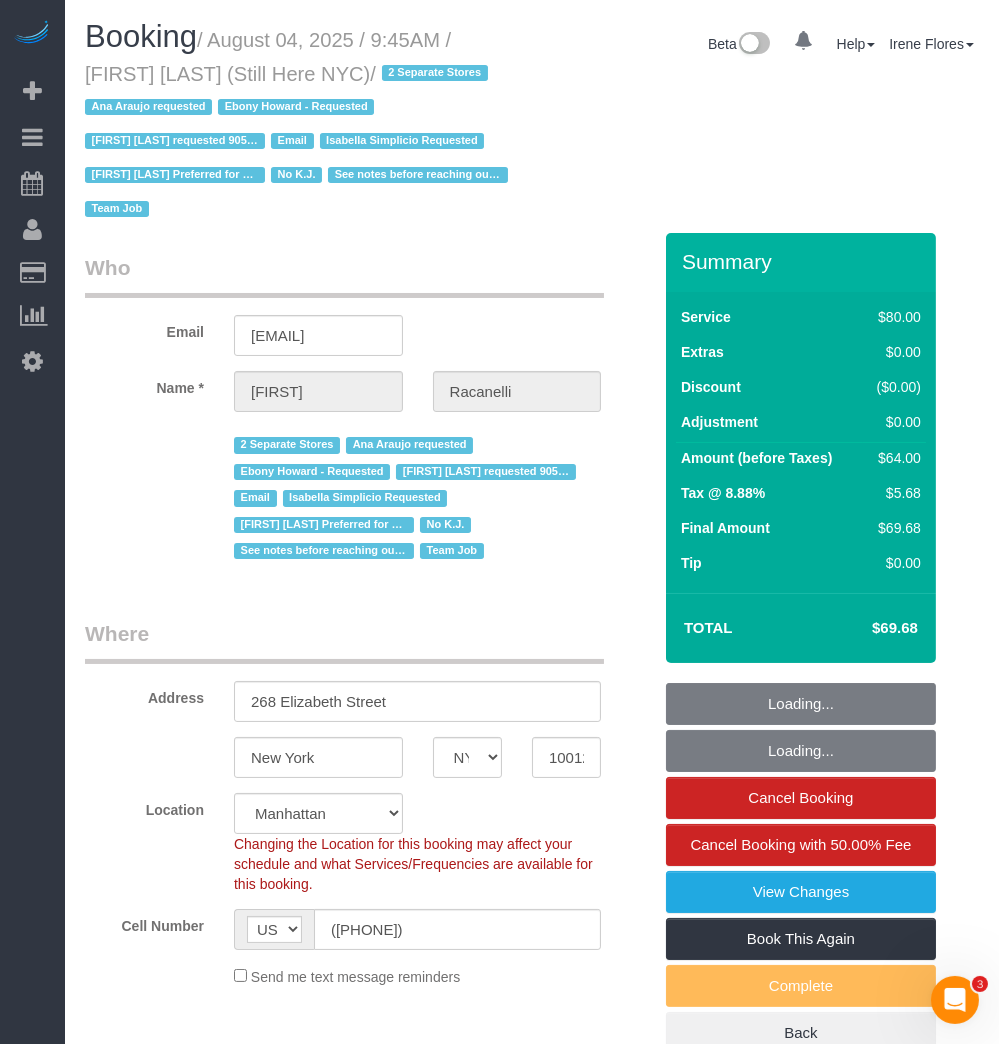 select on "object:1002" 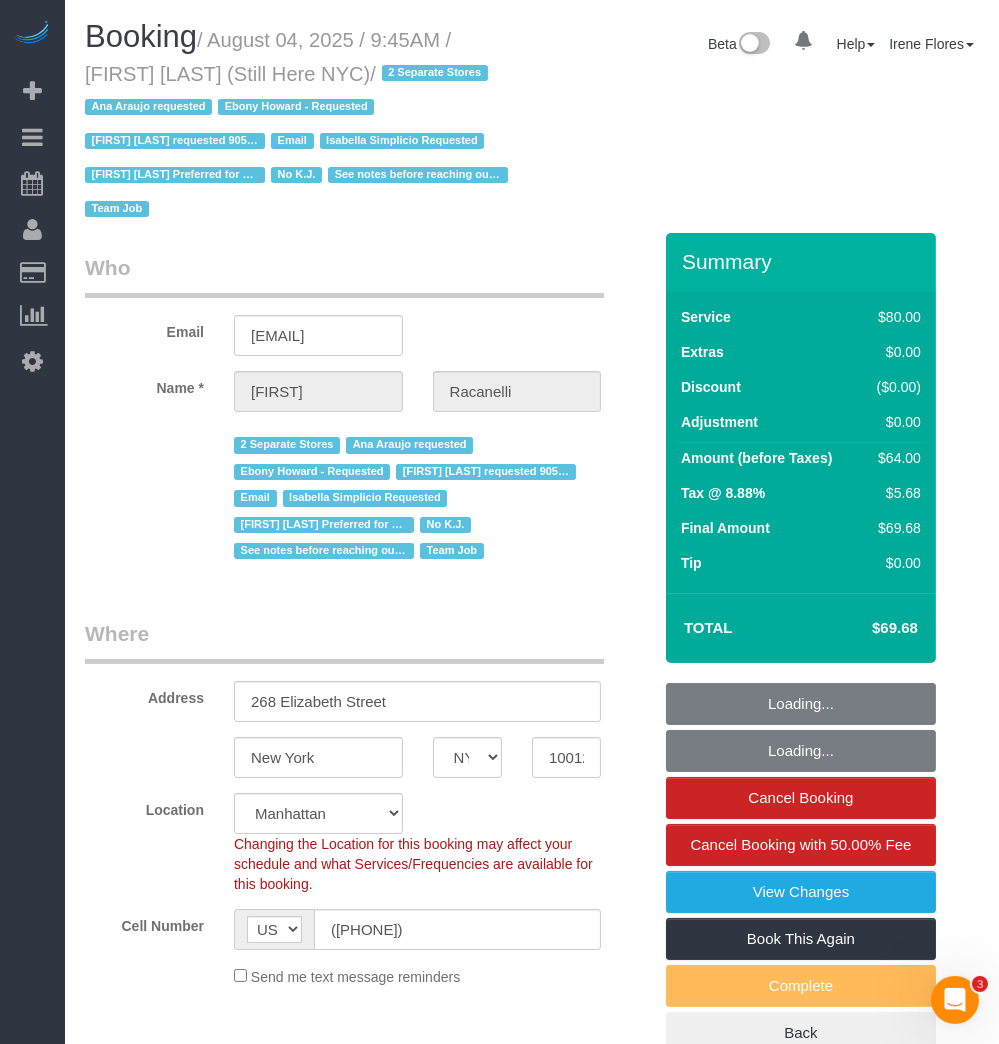 select on "string:stripe-pm_1Oyz8t4VGloSiKo71skqOF54" 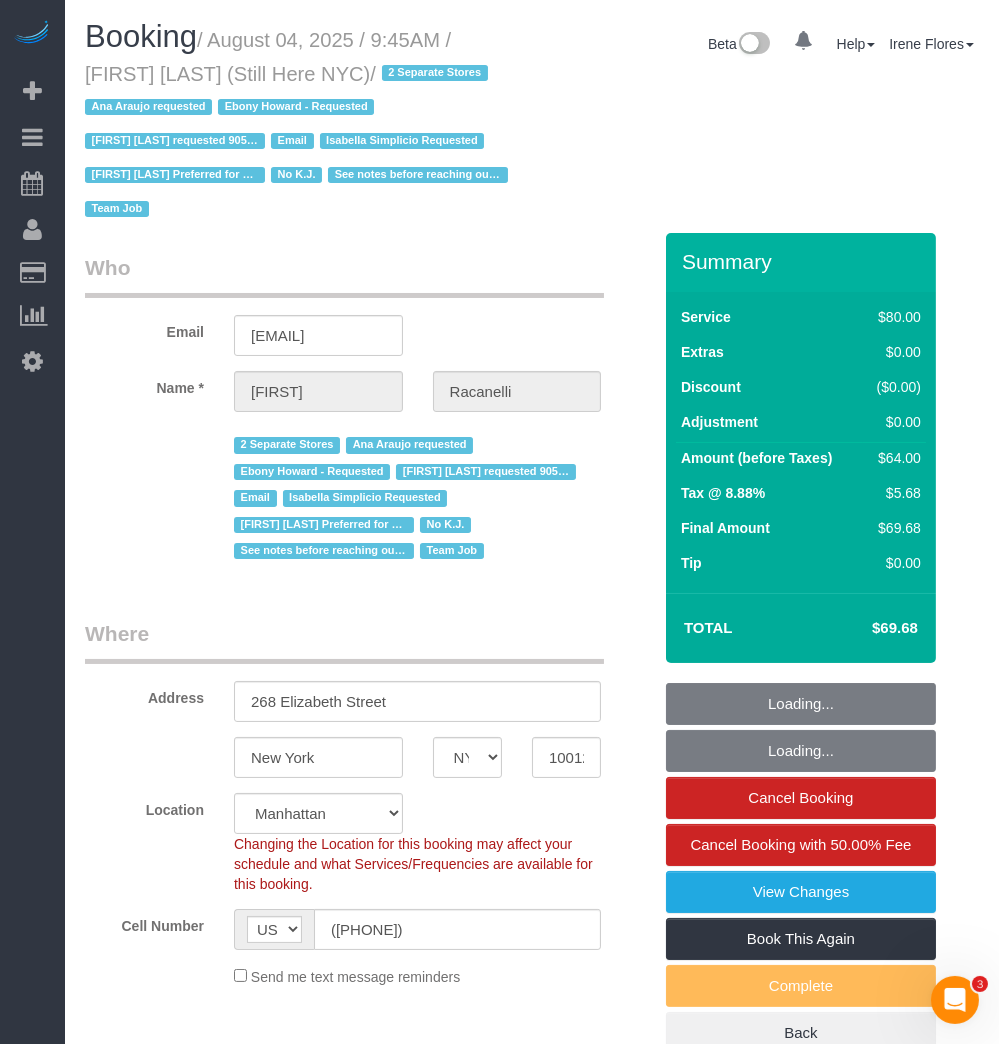 select on "object:1593" 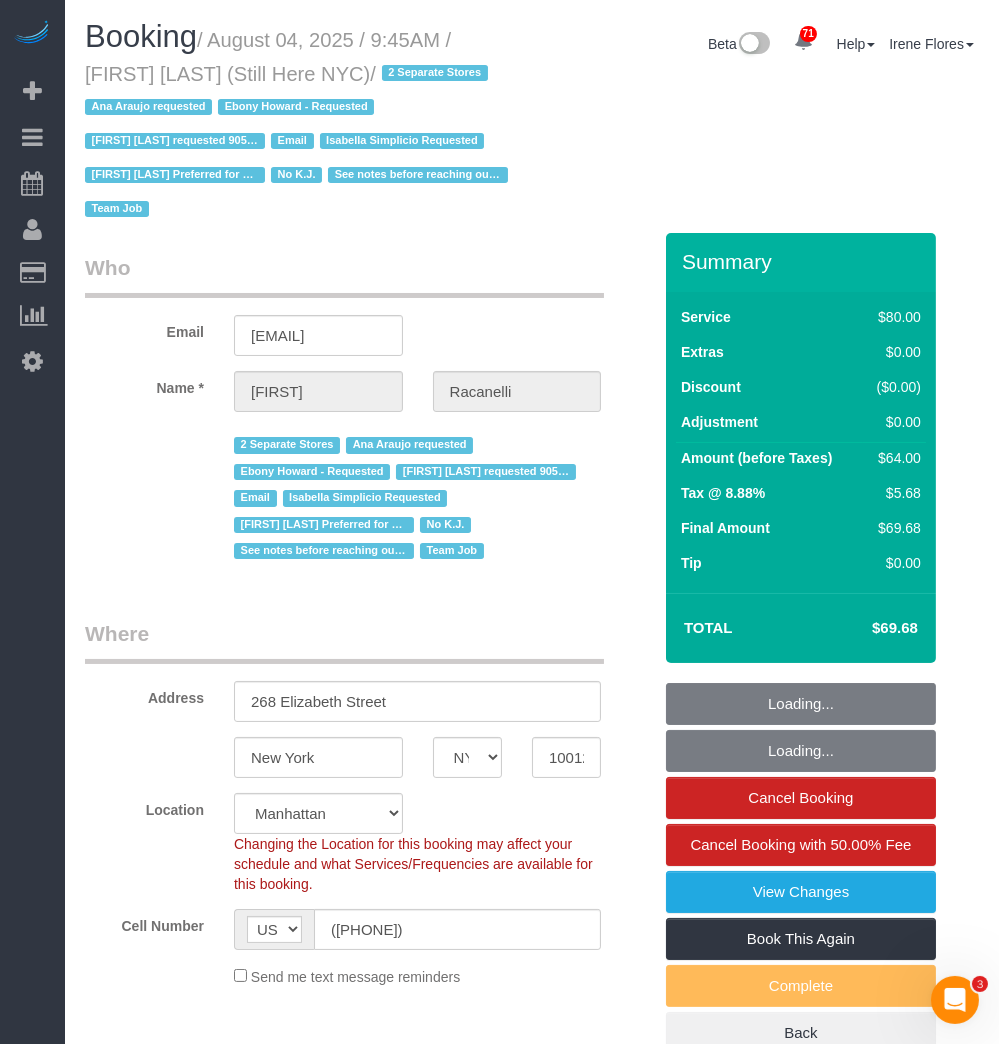 drag, startPoint x: 0, startPoint y: 0, endPoint x: 219, endPoint y: 33, distance: 221.47235 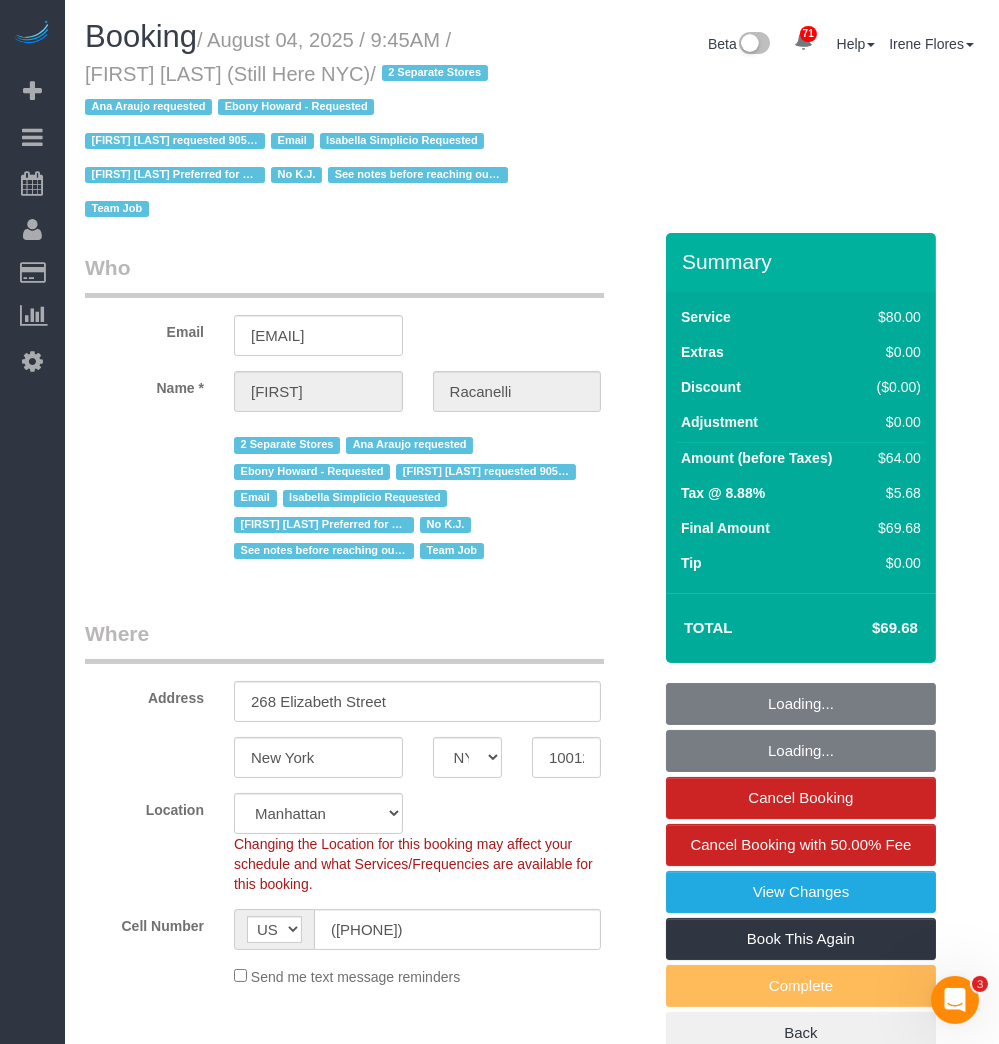 click on "/ August 04, 2025 / 9:45AM / Francesca Racanelli (Still Here NYC)
/
2 Separate Stores
Ana Araujo requested
Ebony Howard - Requested
Elba Varela requested 905 Madison ave
Email
Isabella Simplicio Requested
Lokindji Edwards Preferred for 268 Elizabeth Street
No K.J.
See notes before reaching out to customer
Team Job" at bounding box center [299, 125] 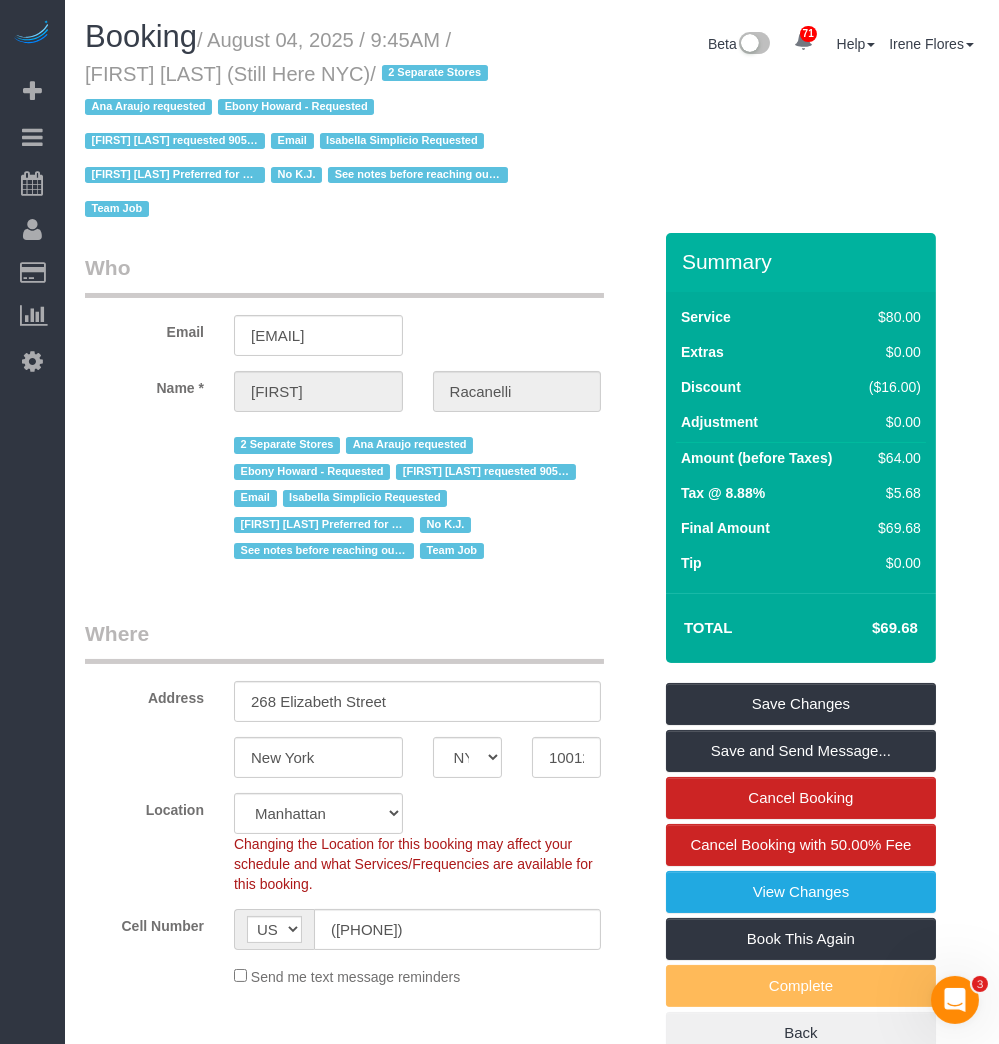 click on "Beta
71
Your Notifications
You have 0 alerts
×
You have 5  to charge for 08/01/2025
×
You have 1  to charge for 07/31/2025
×
You have 4  to charge for 07/30/2025
×
You have 3  to charge for 07/29/2025
× ×" at bounding box center [763, 46] 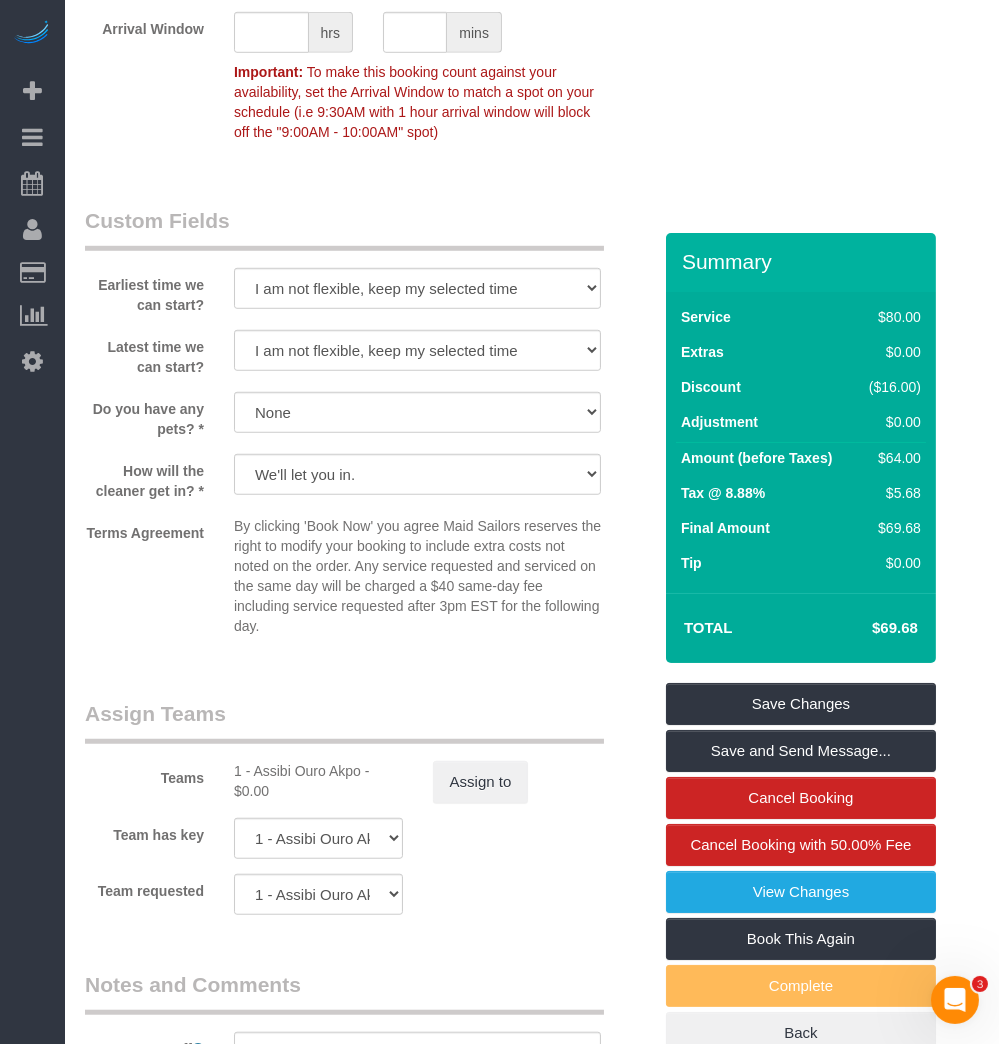scroll, scrollTop: 2181, scrollLeft: 0, axis: vertical 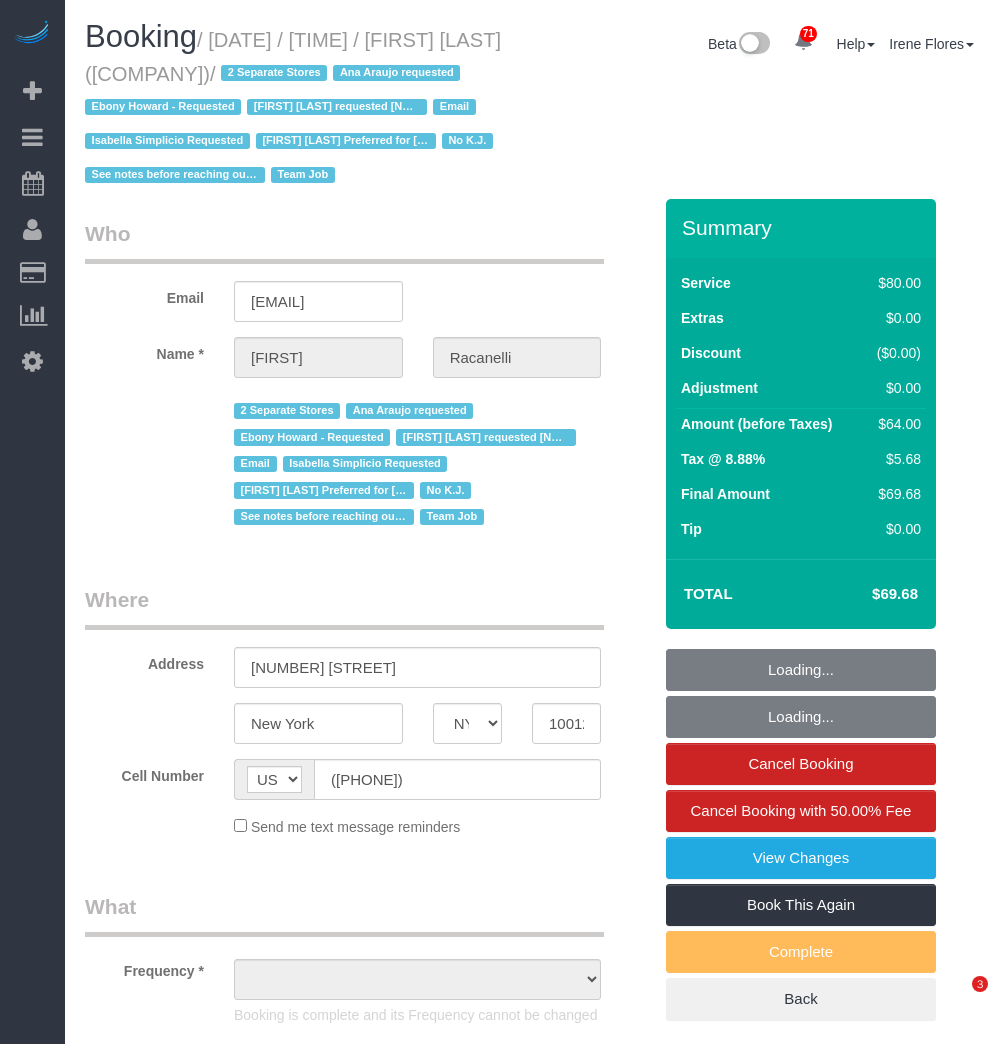select on "NY" 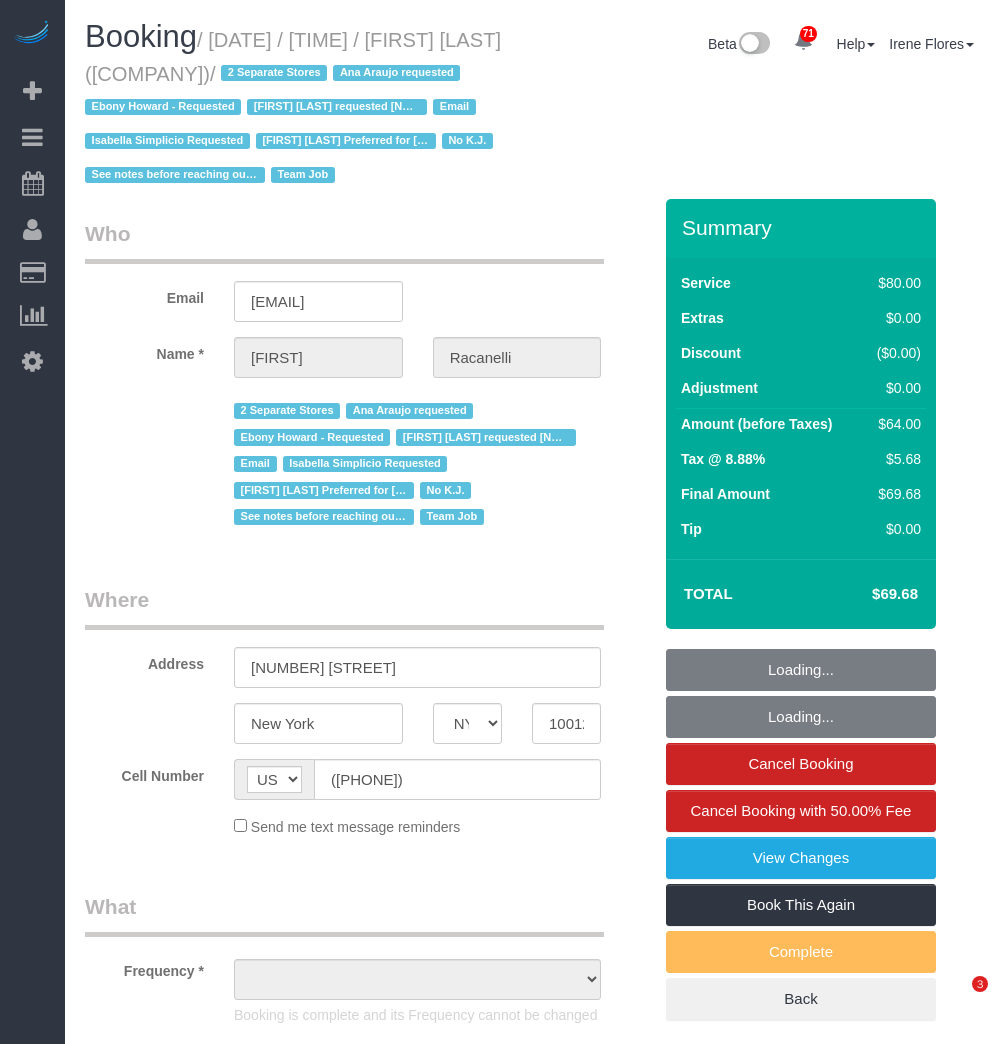 scroll, scrollTop: 168, scrollLeft: 0, axis: vertical 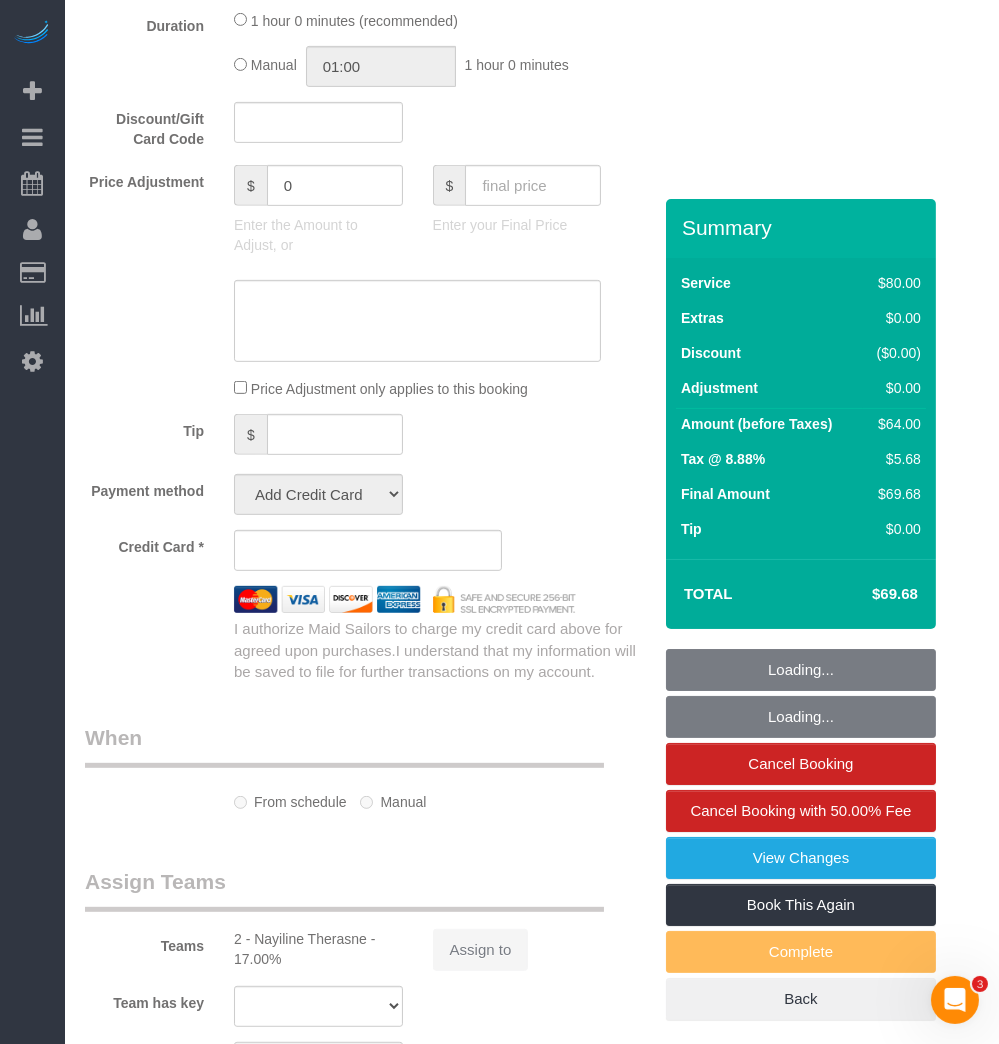 select on "object:1012" 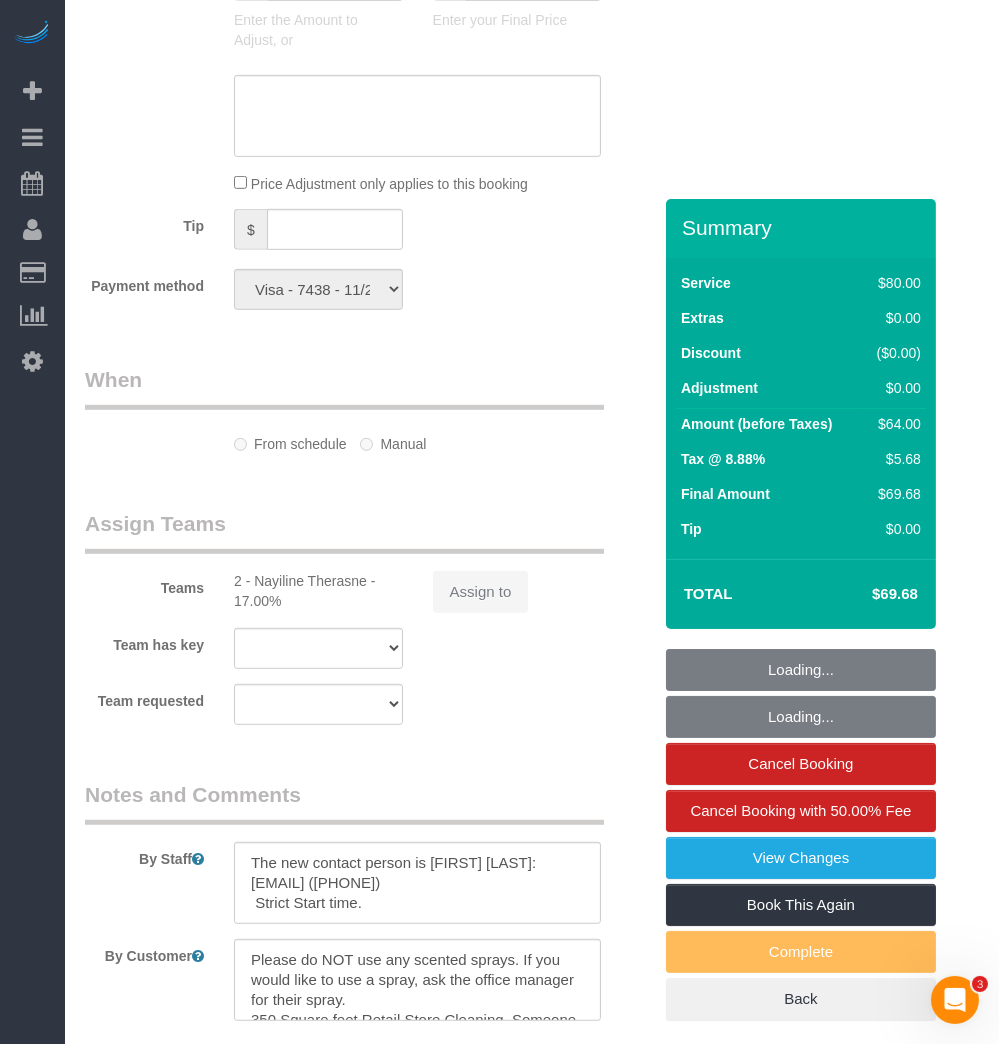 select on "number:89" 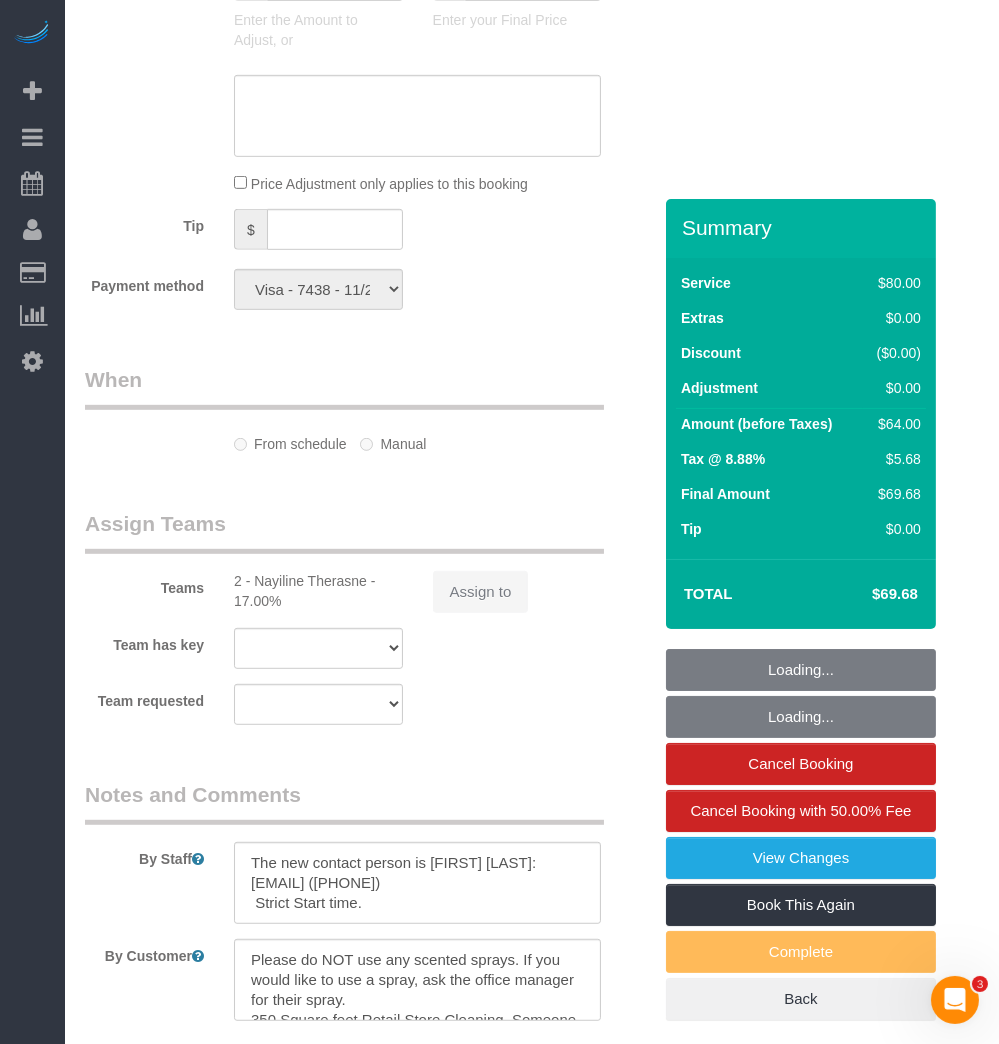 select on "number:90" 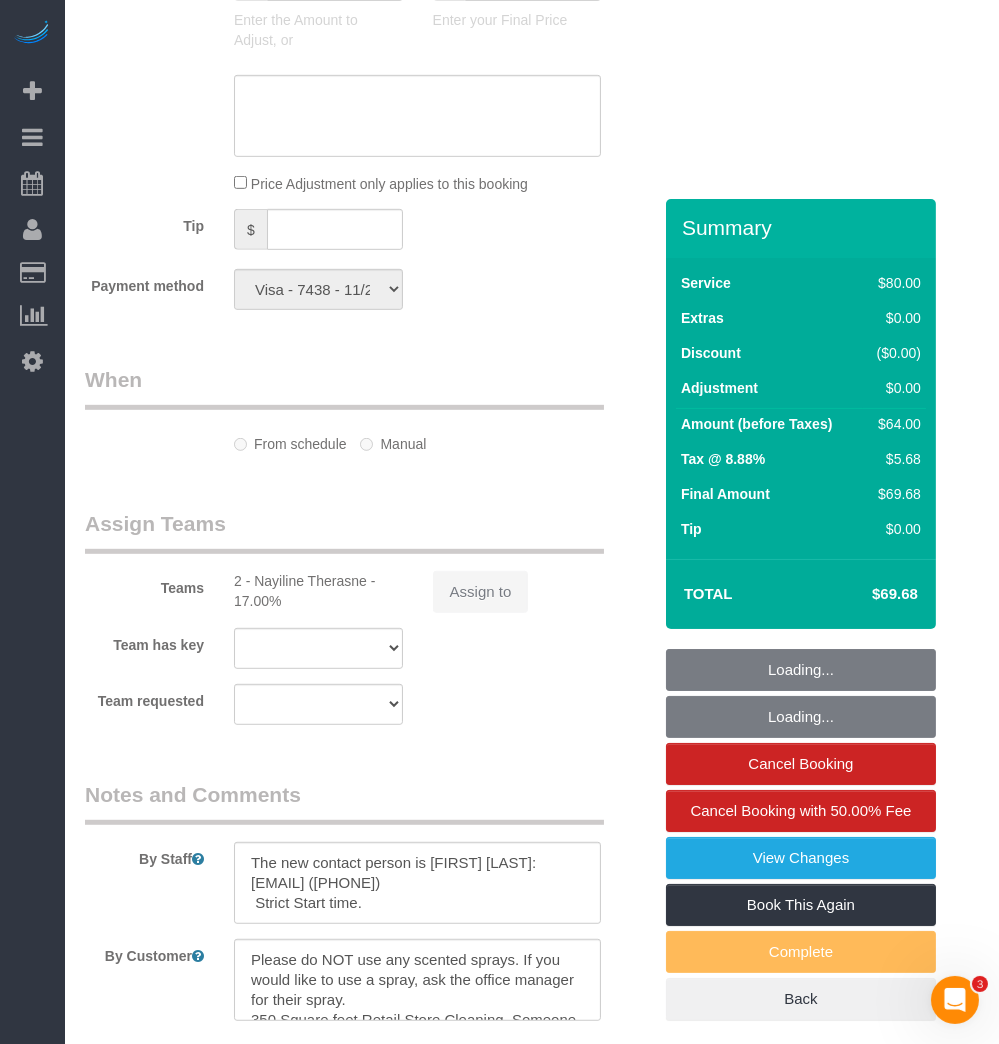 select on "number:5" 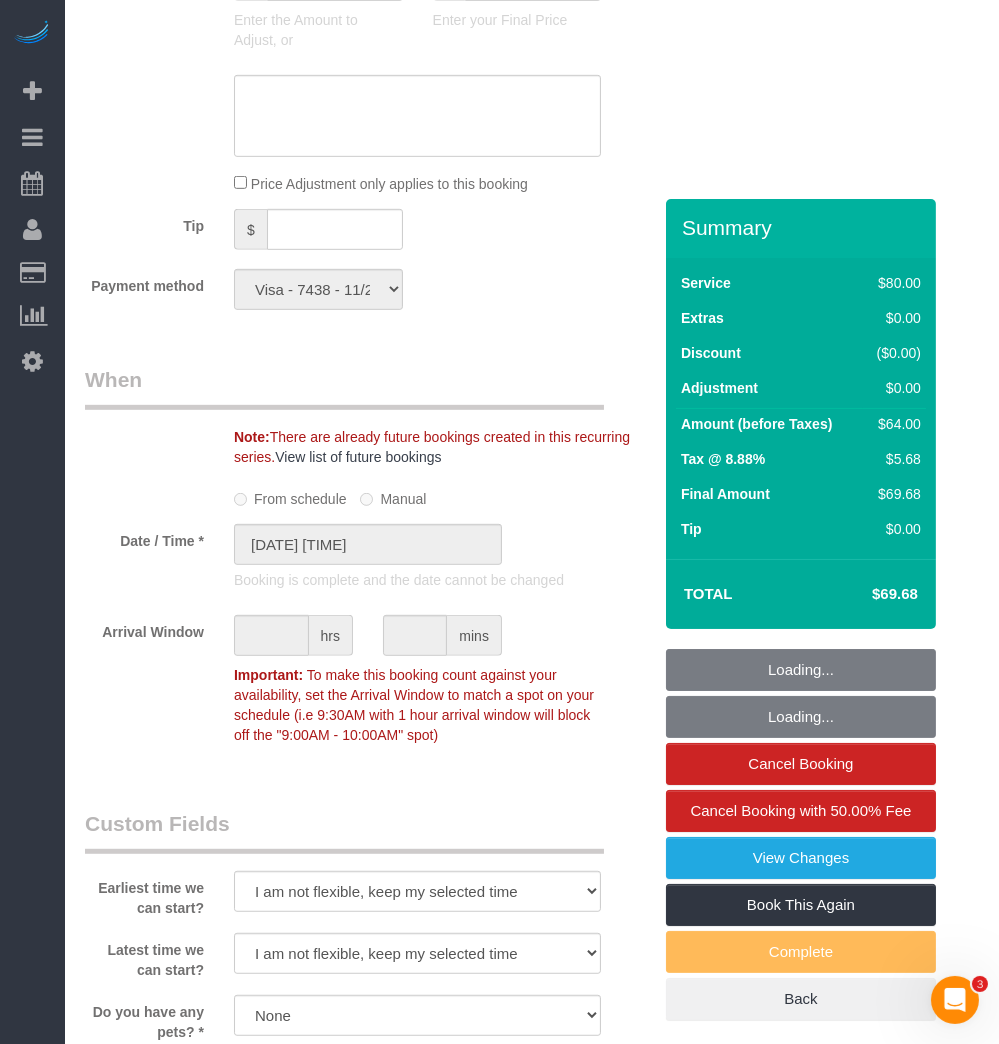 select on "object:1603" 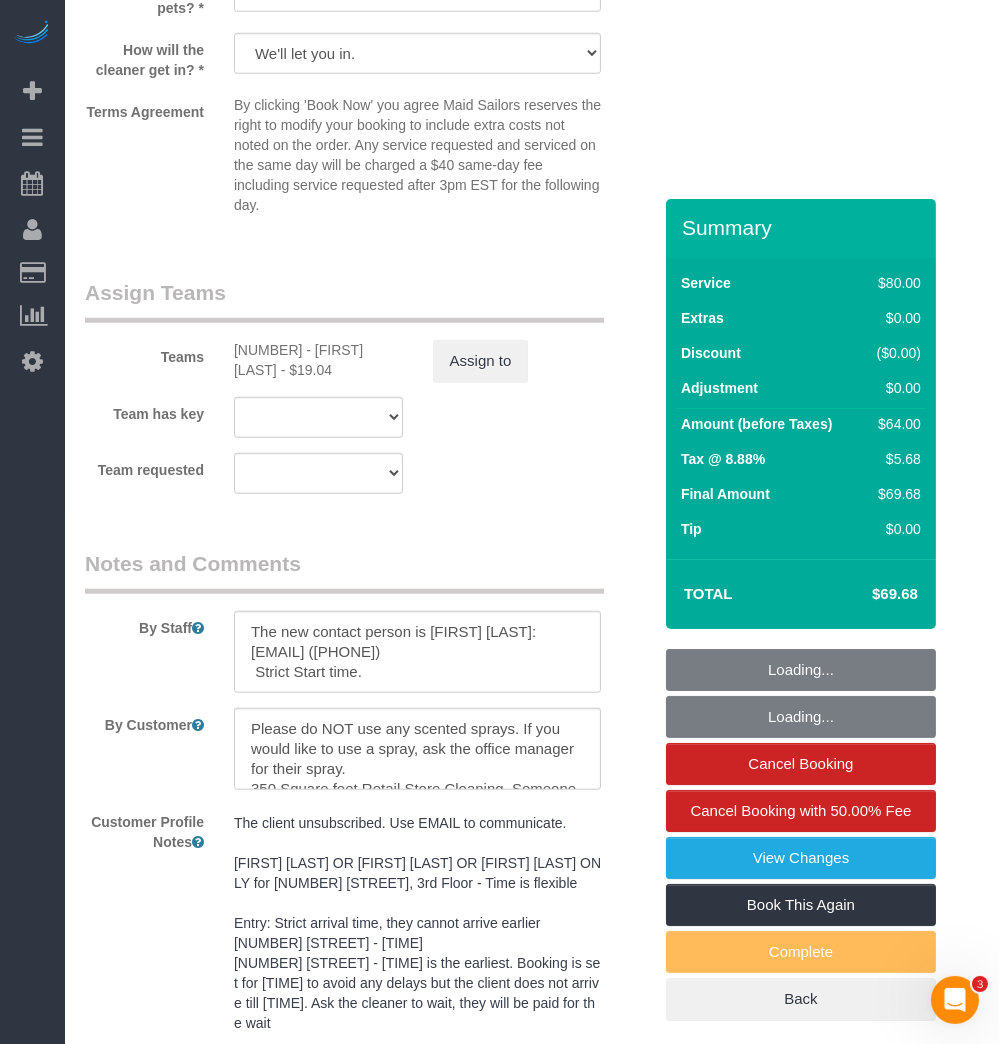 scroll, scrollTop: 2570, scrollLeft: 0, axis: vertical 